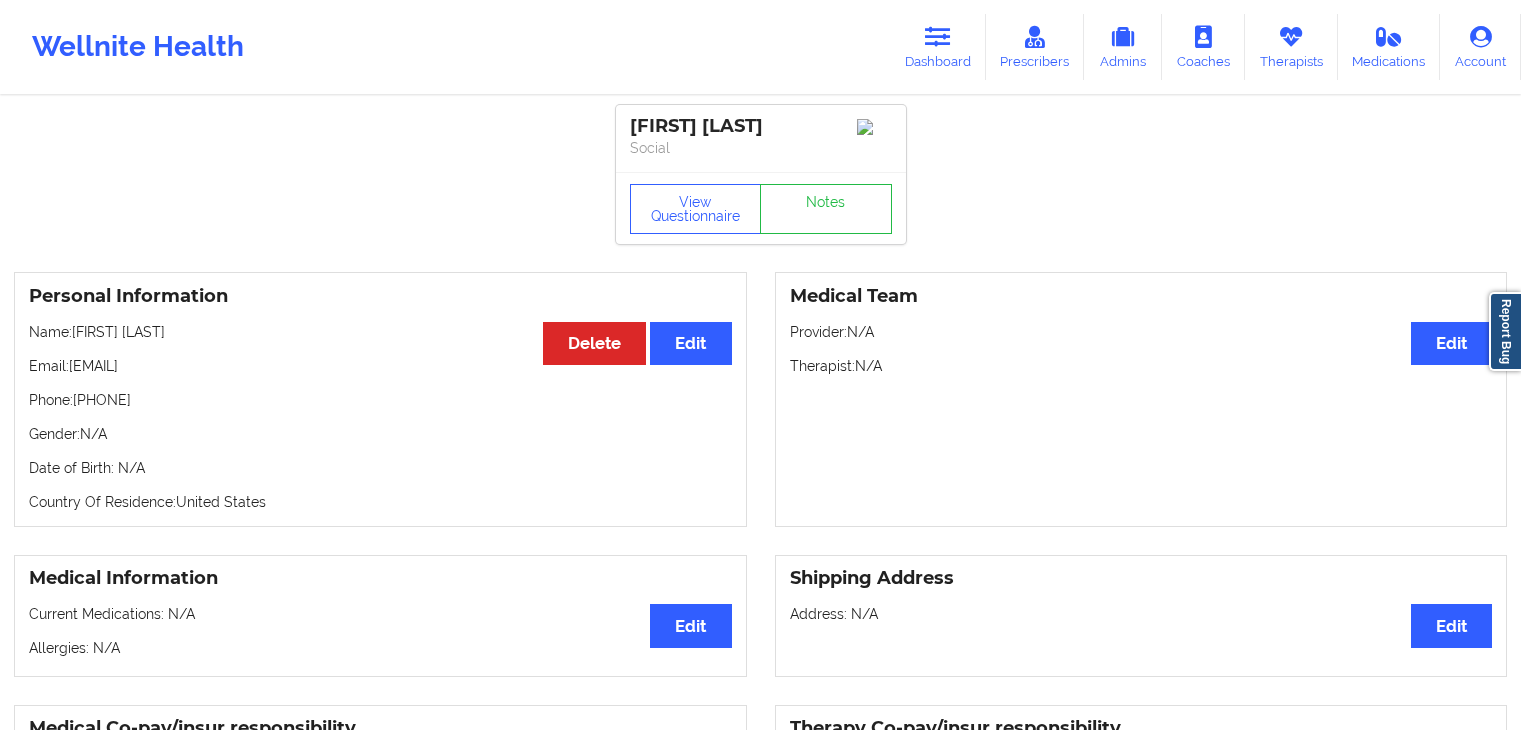 scroll, scrollTop: 0, scrollLeft: 0, axis: both 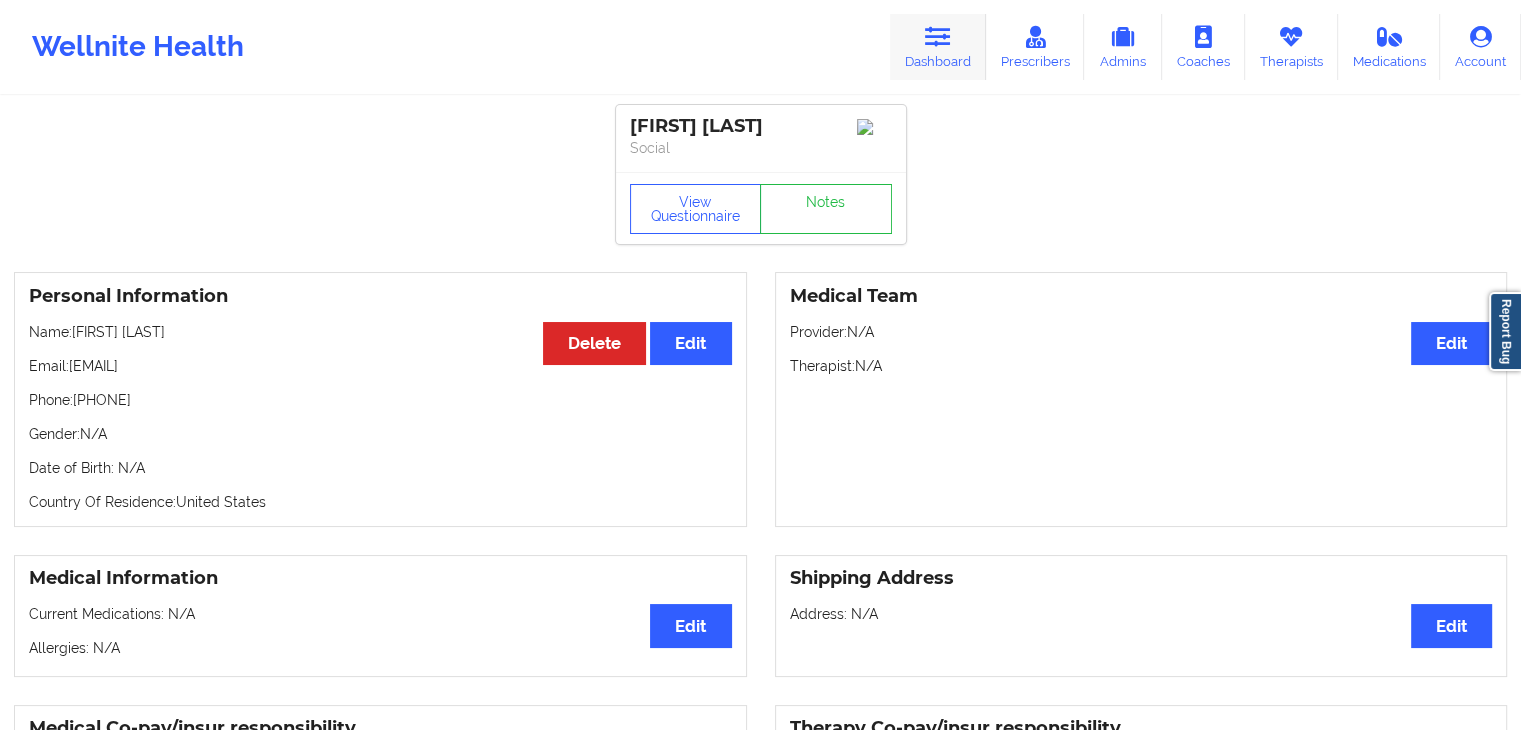 click on "Dashboard" at bounding box center (938, 47) 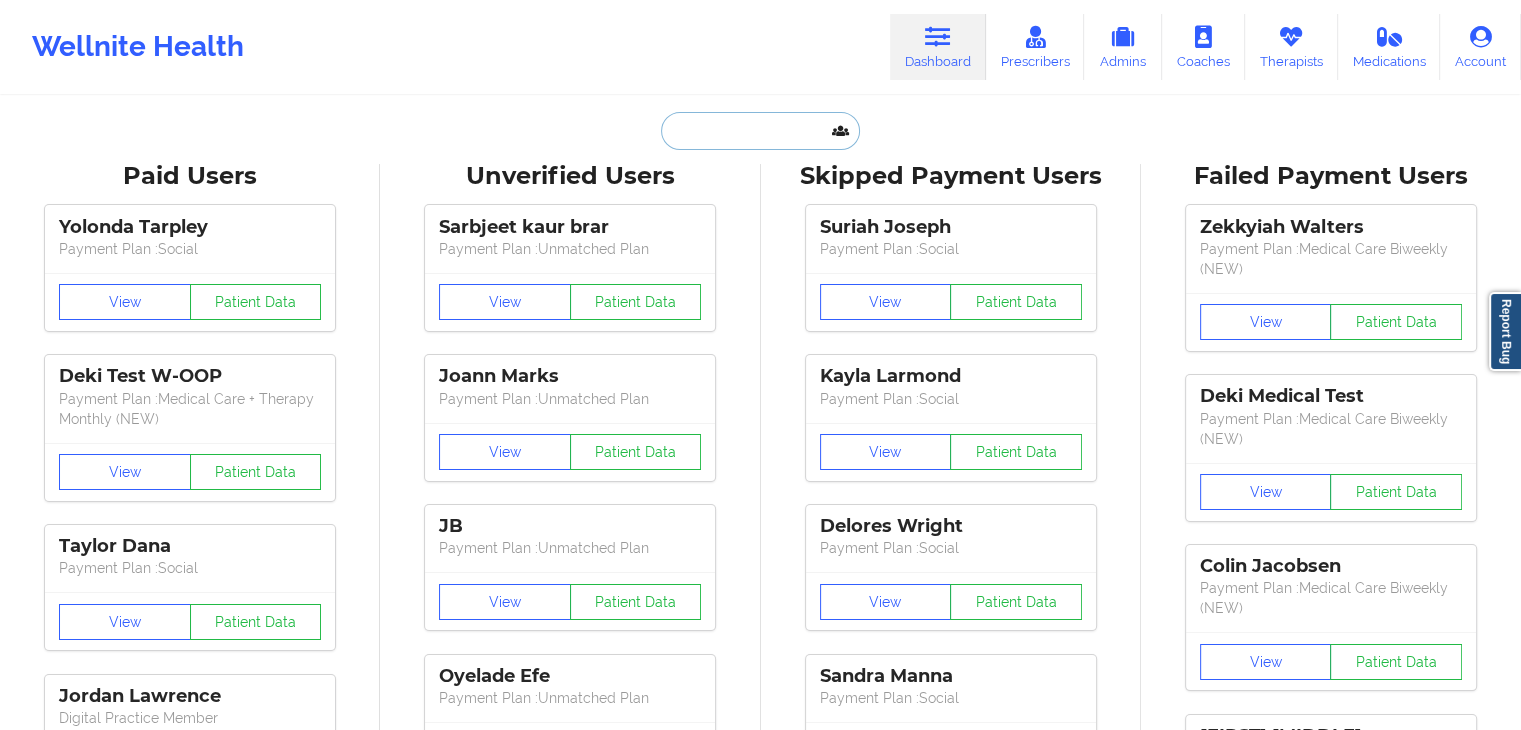 click at bounding box center [760, 131] 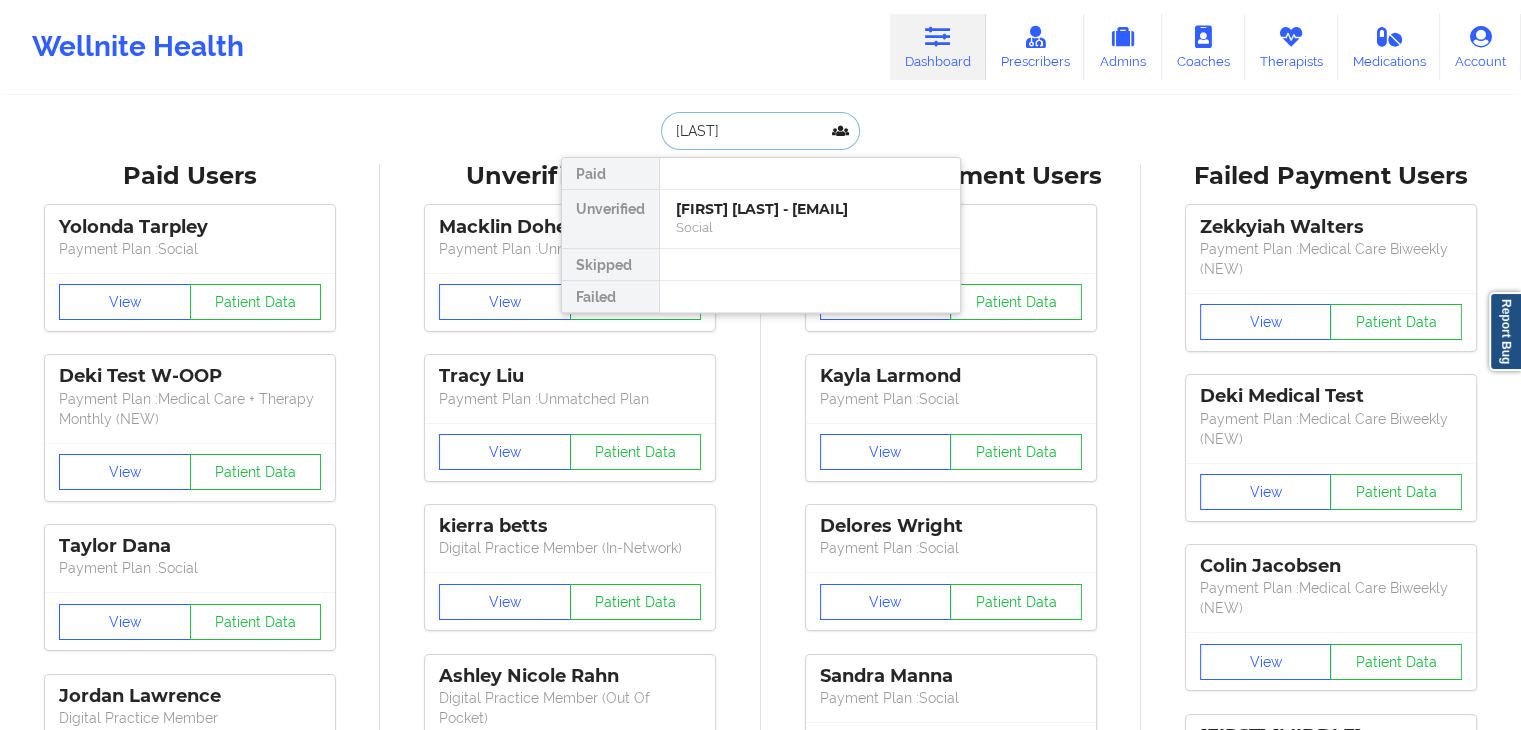 type on "[LAST]" 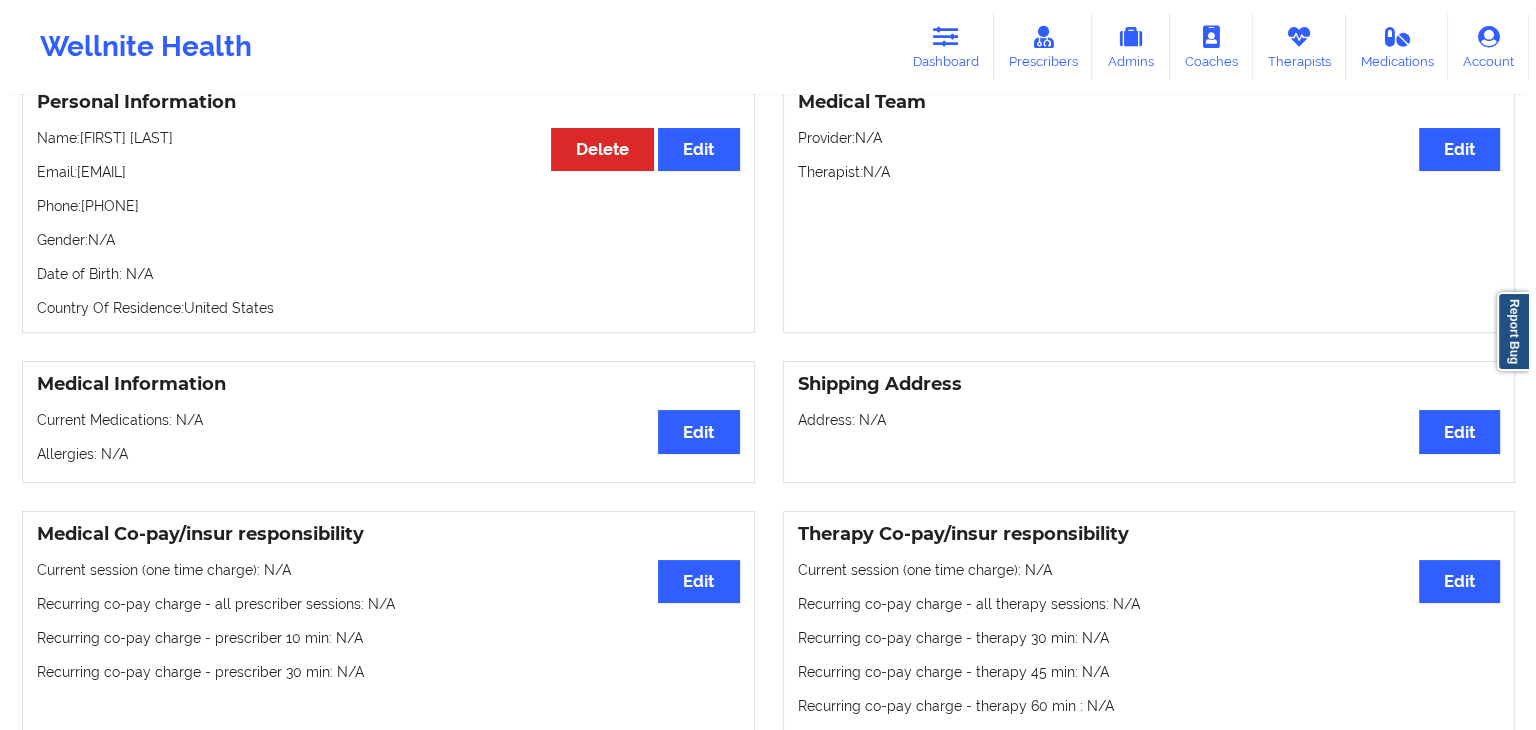 scroll, scrollTop: 109, scrollLeft: 0, axis: vertical 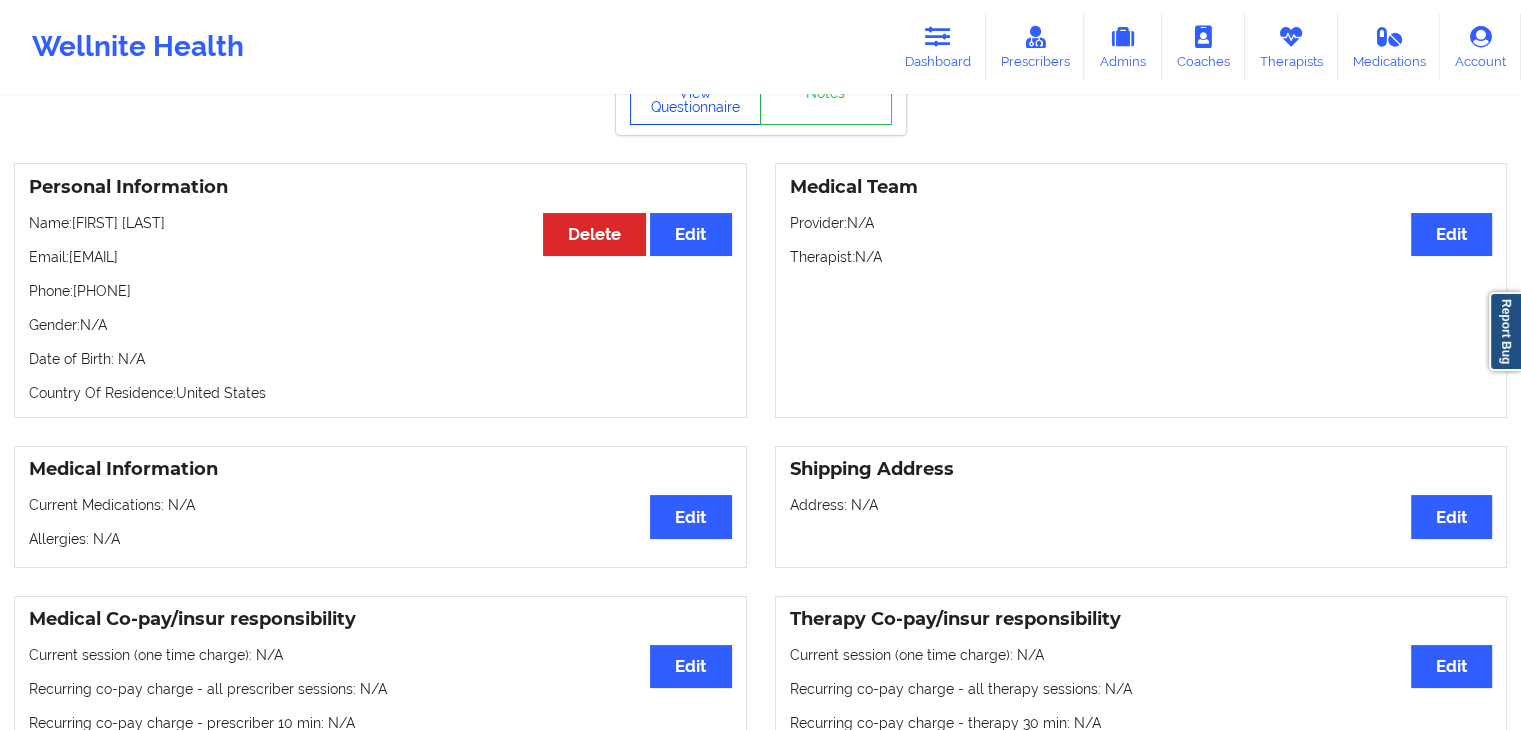 click on "View Questionnaire" at bounding box center (696, 100) 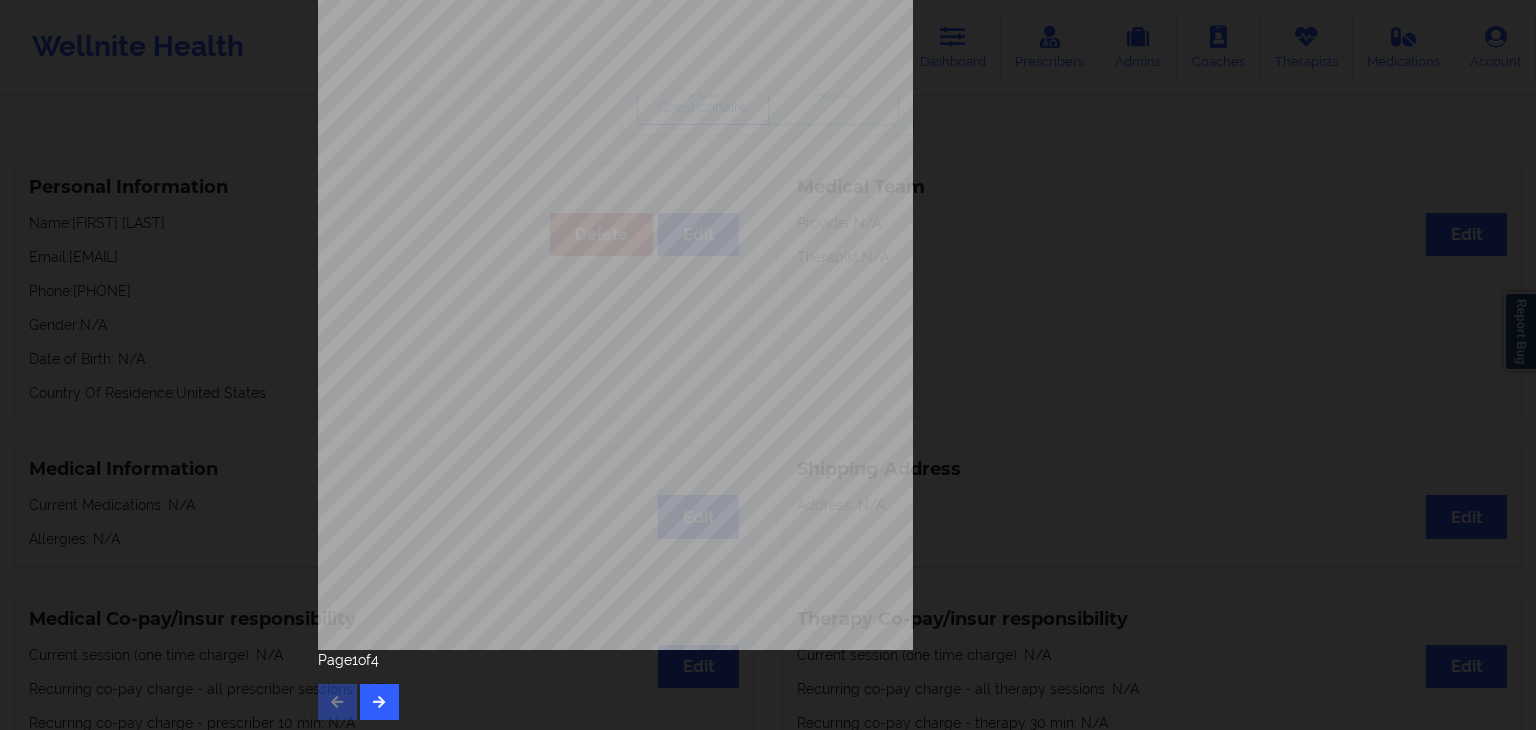 scroll, scrollTop: 224, scrollLeft: 0, axis: vertical 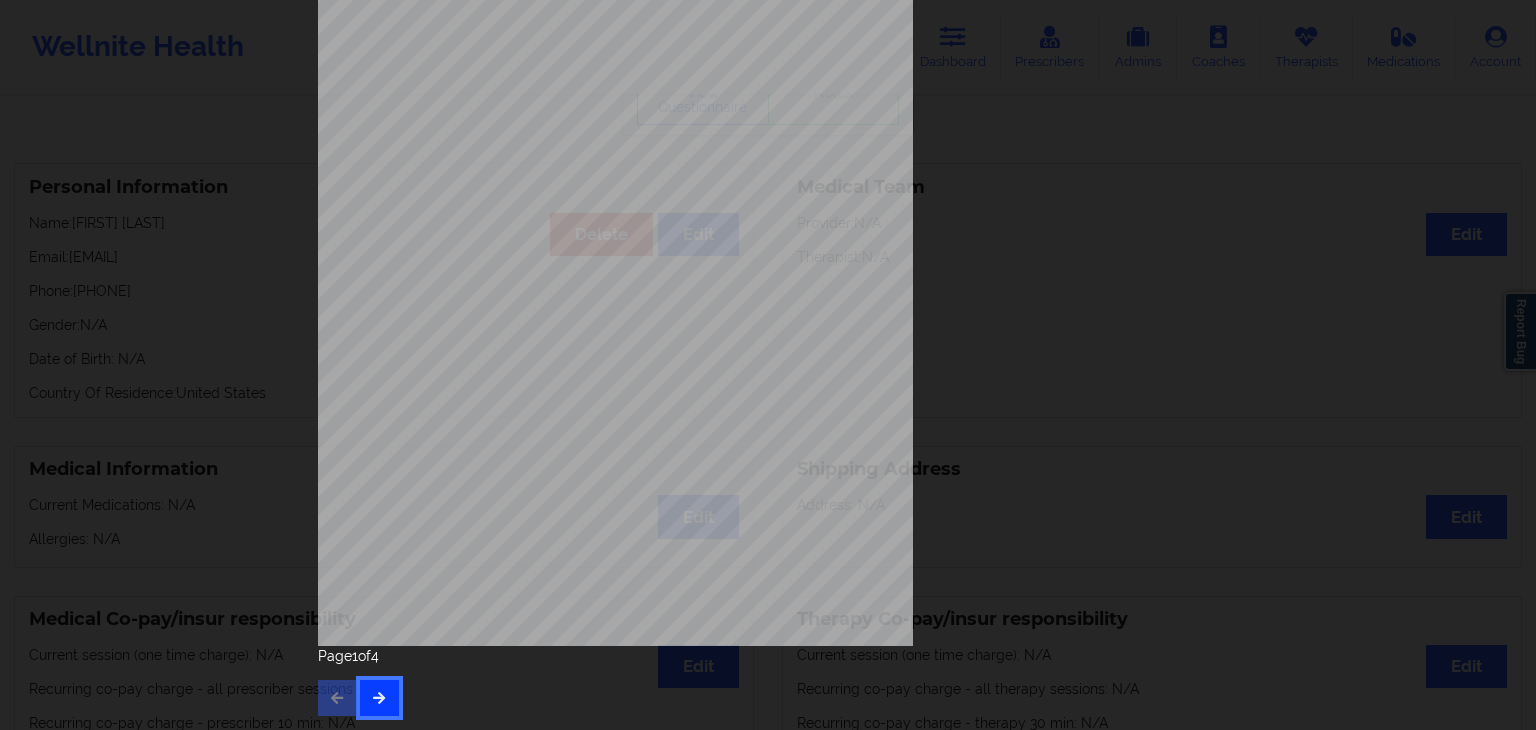 click at bounding box center [379, 697] 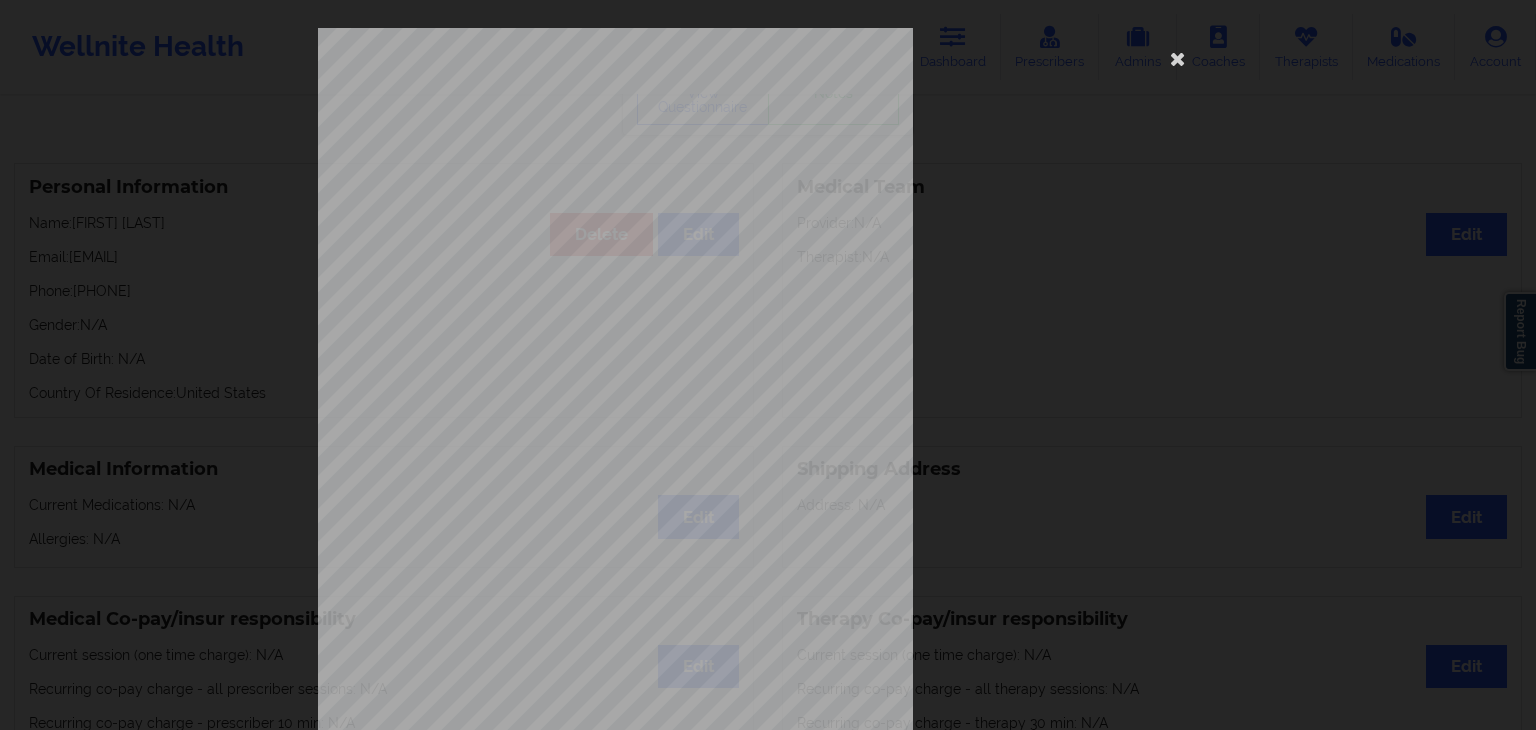 scroll, scrollTop: 224, scrollLeft: 0, axis: vertical 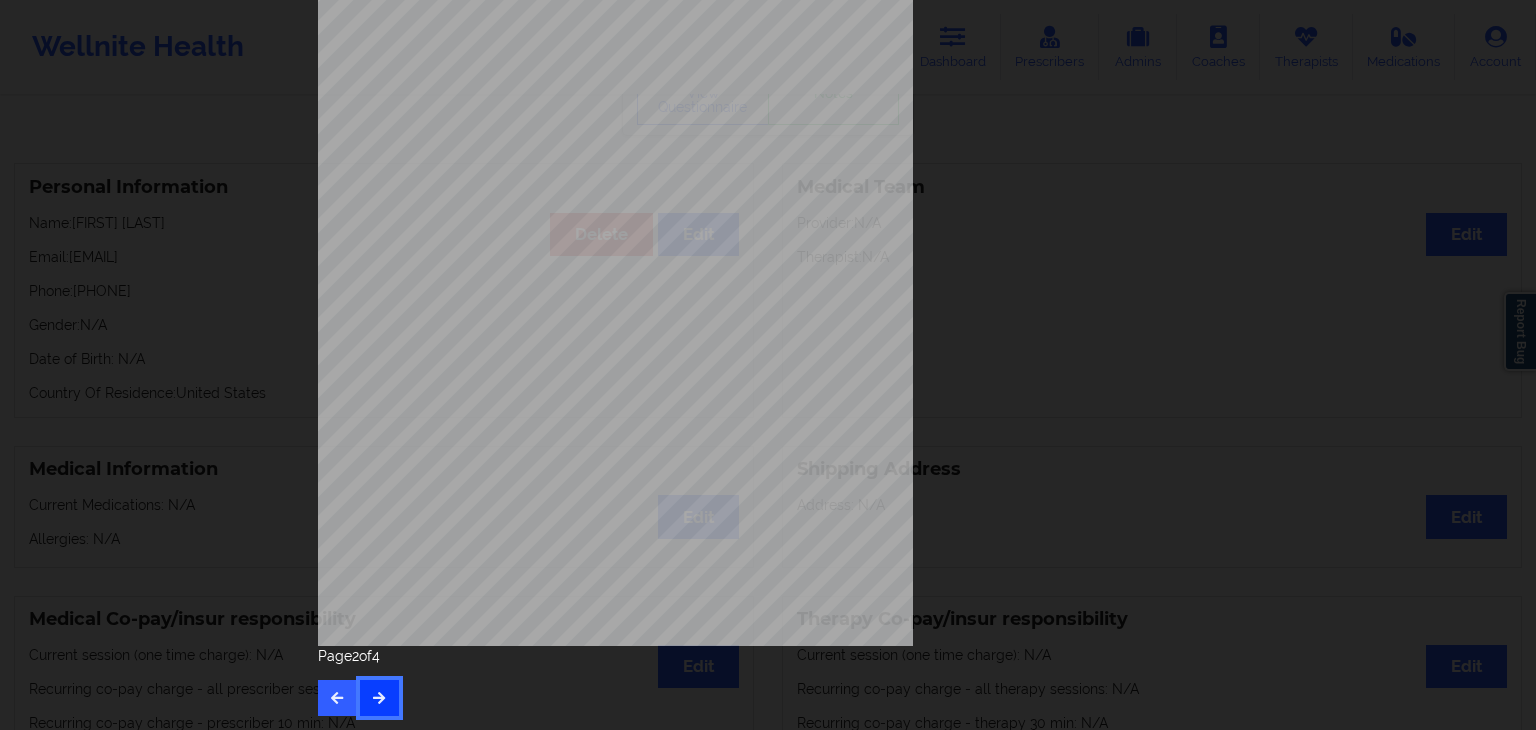 click at bounding box center [379, 698] 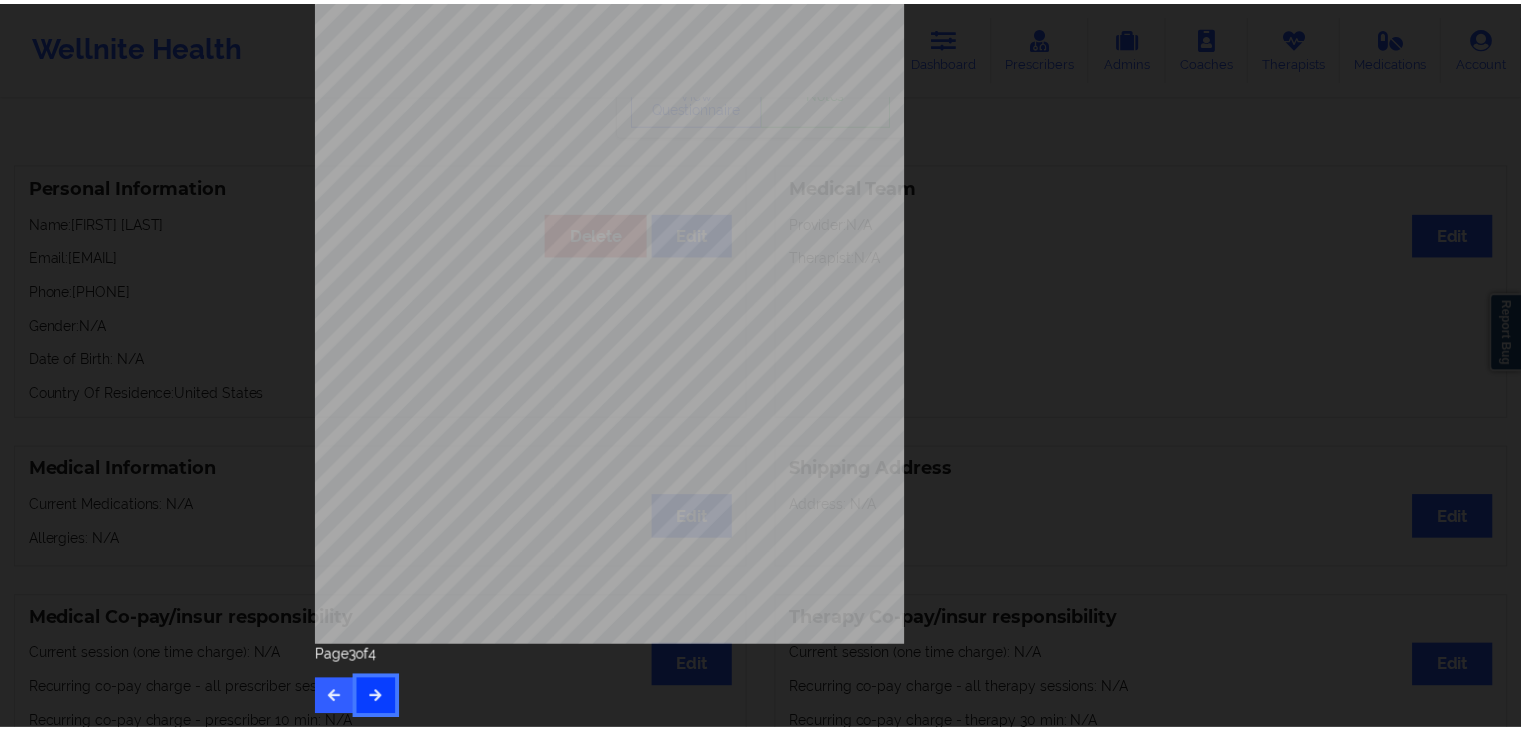 scroll, scrollTop: 0, scrollLeft: 0, axis: both 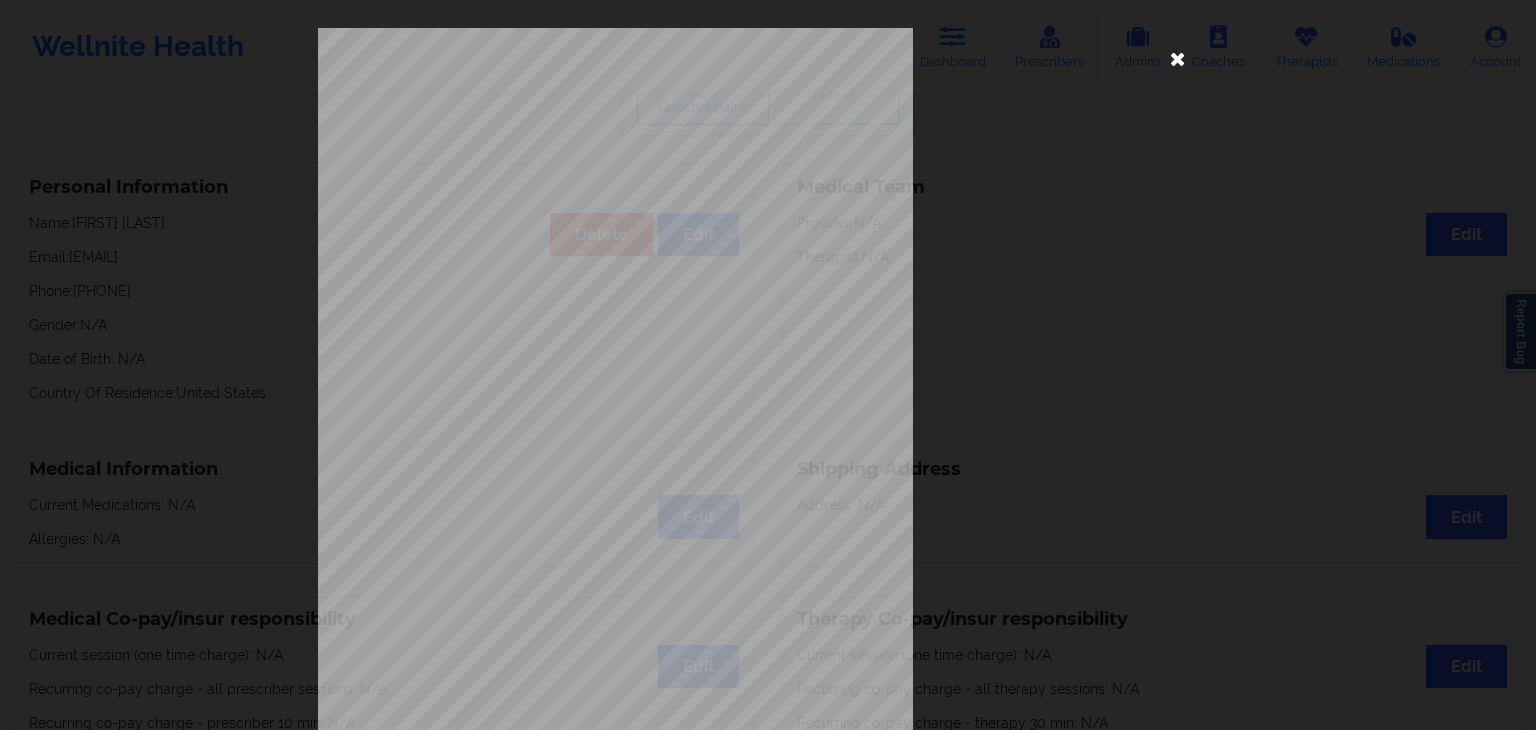 click at bounding box center (1178, 58) 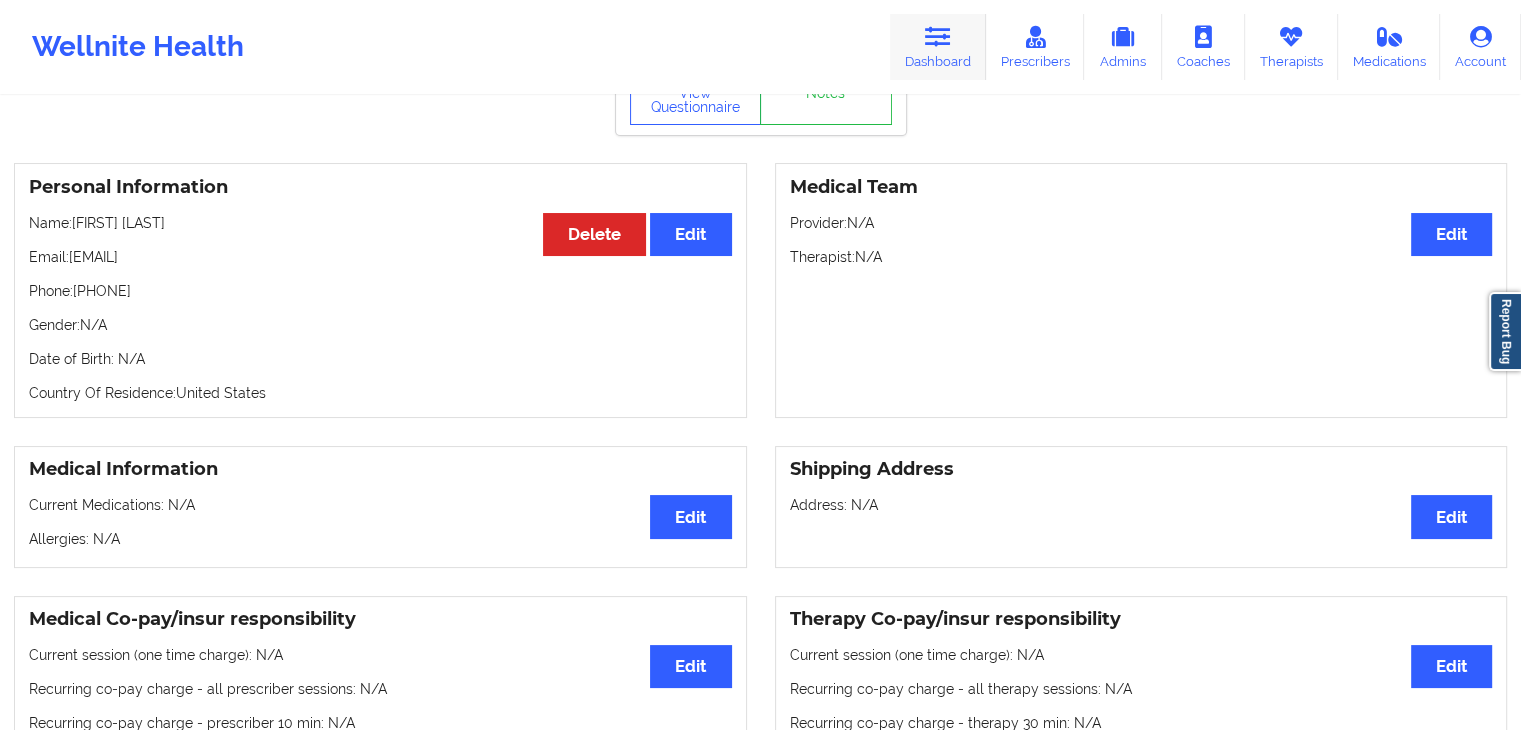 click on "Dashboard" at bounding box center (938, 47) 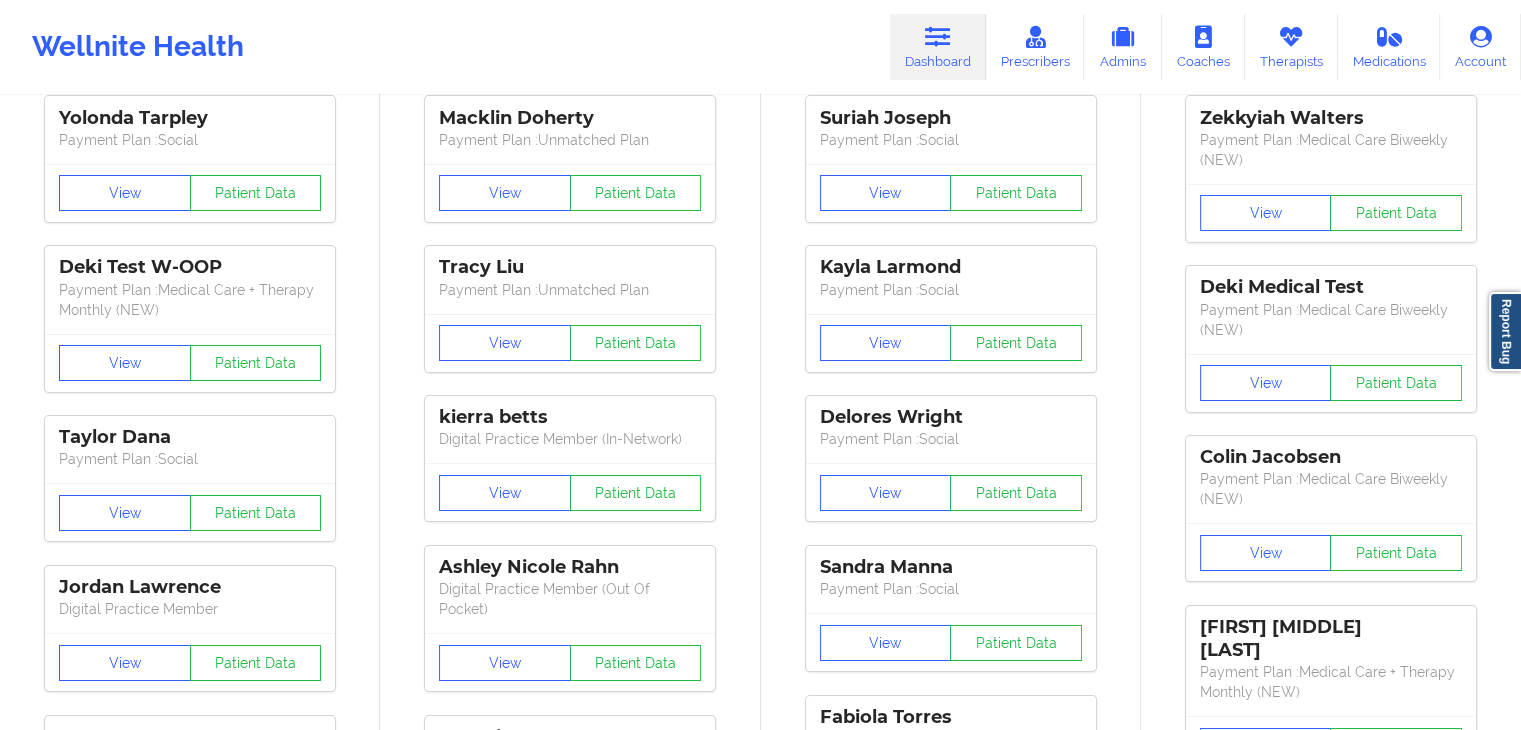 scroll, scrollTop: 0, scrollLeft: 0, axis: both 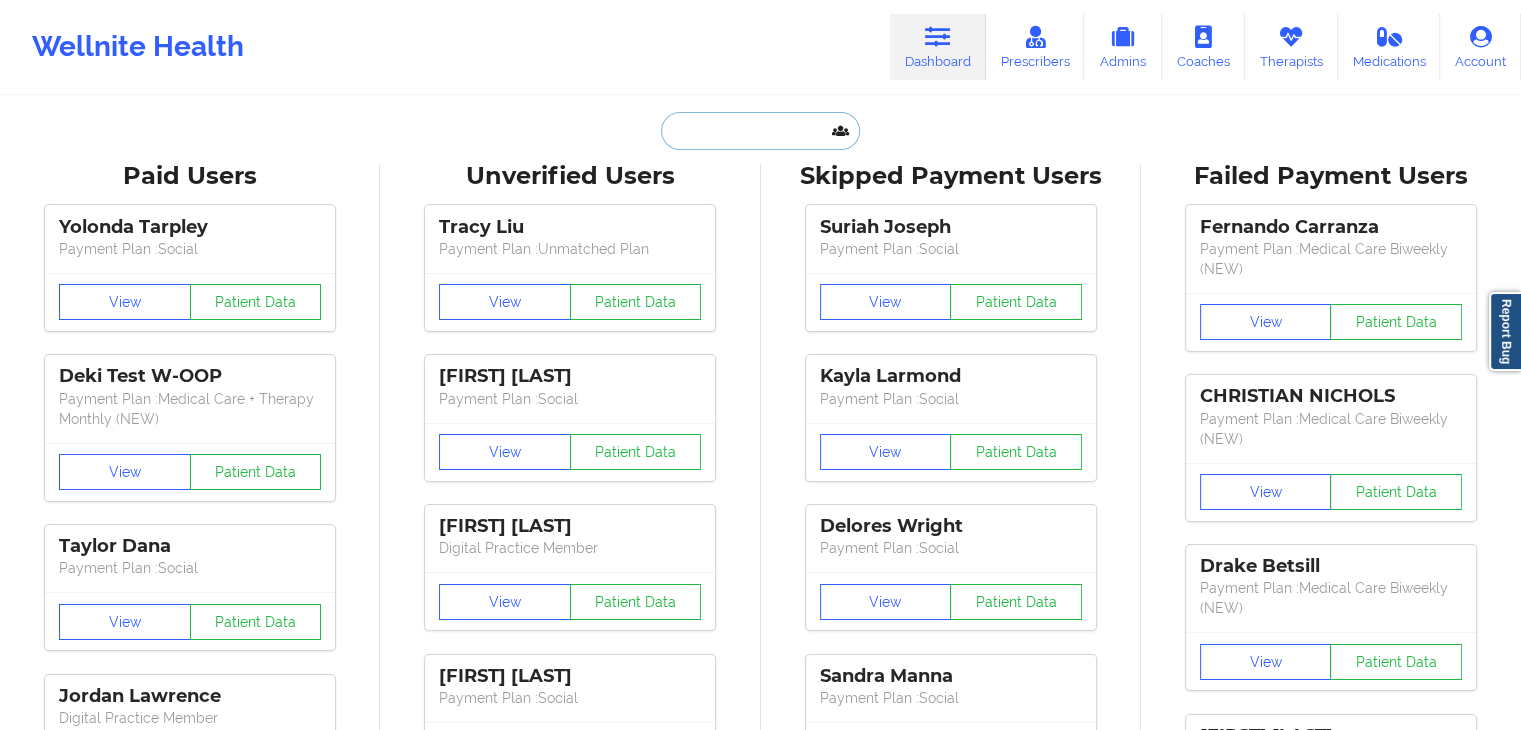 click at bounding box center [760, 131] 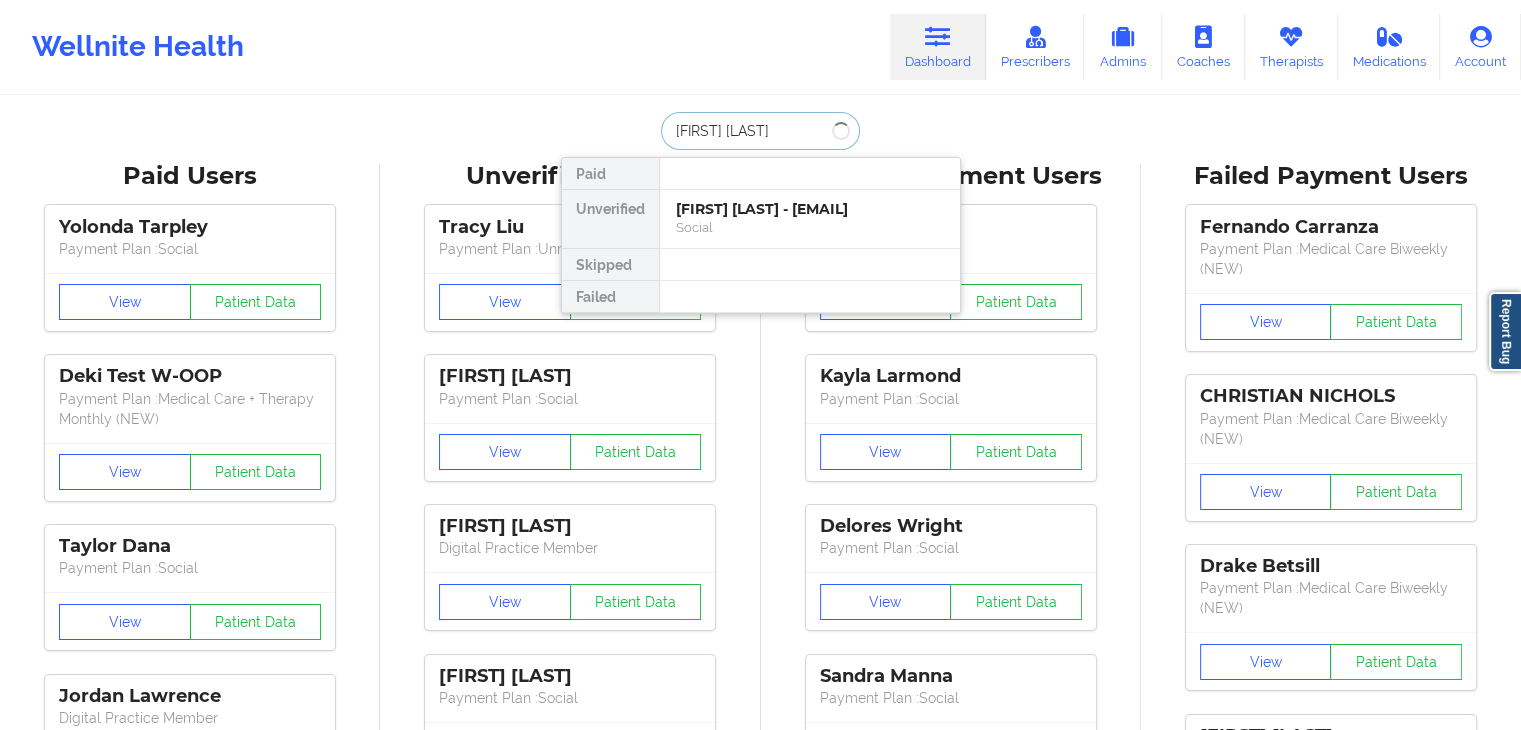 type on "[FIRST]" 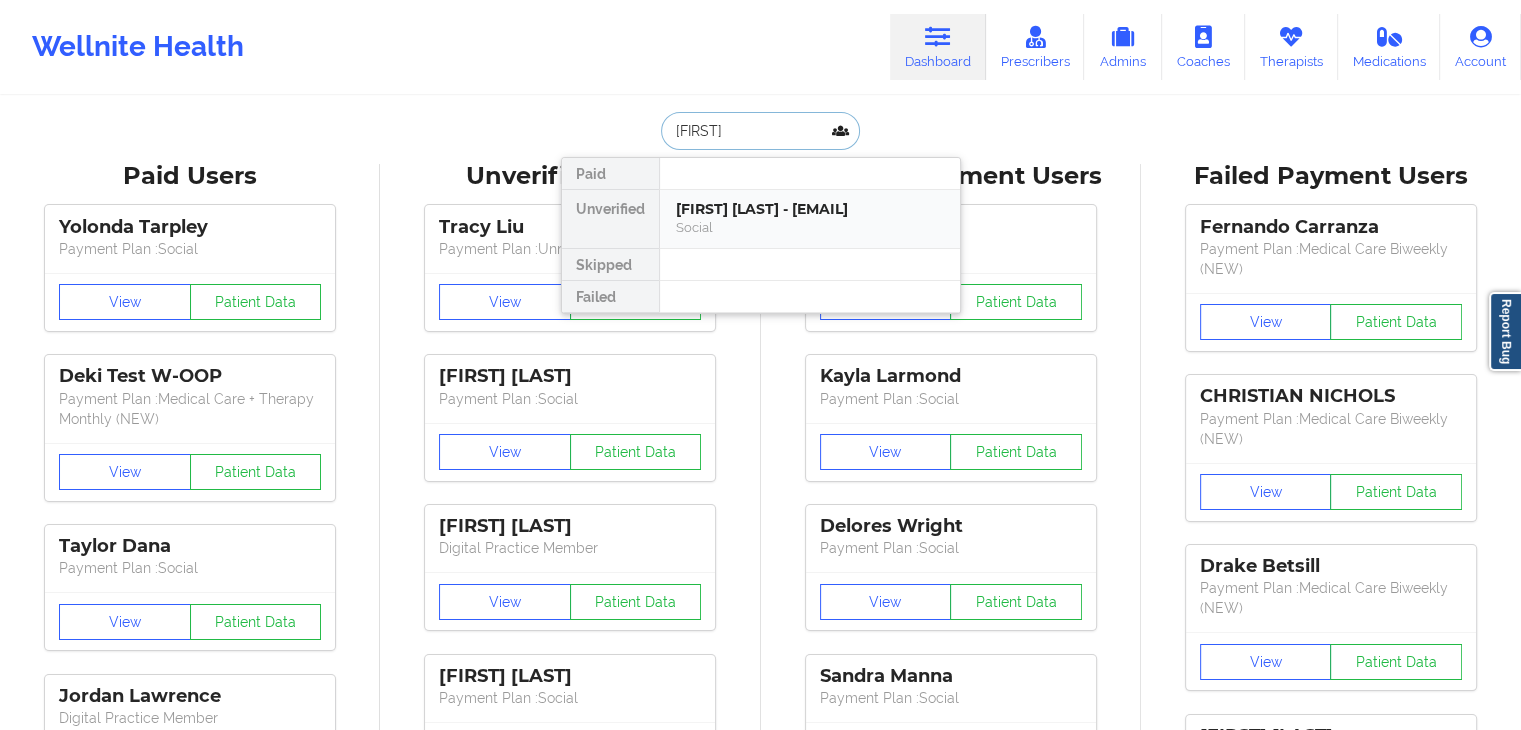 click on "[FIRST] [LAST] - [EMAIL]" at bounding box center [810, 209] 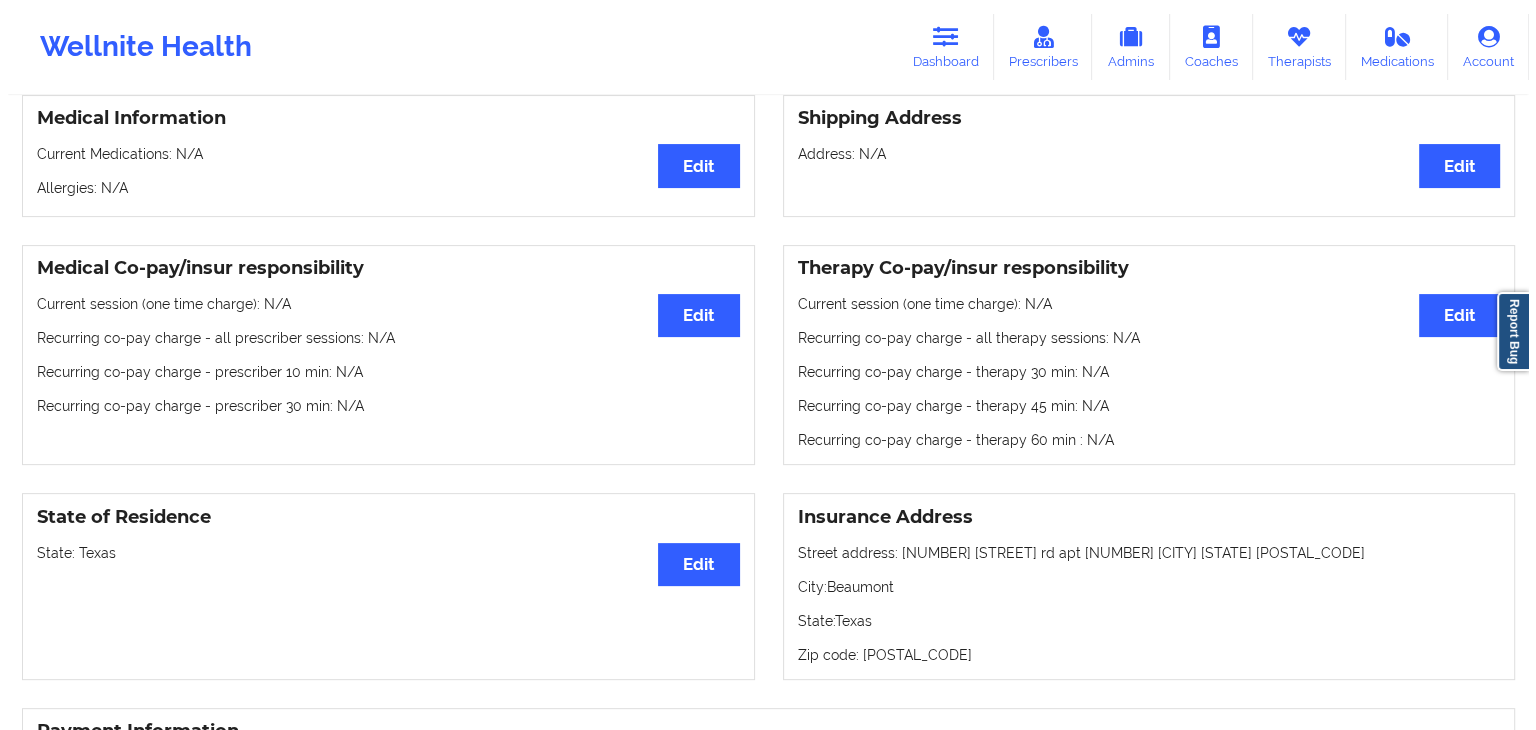 scroll, scrollTop: 0, scrollLeft: 0, axis: both 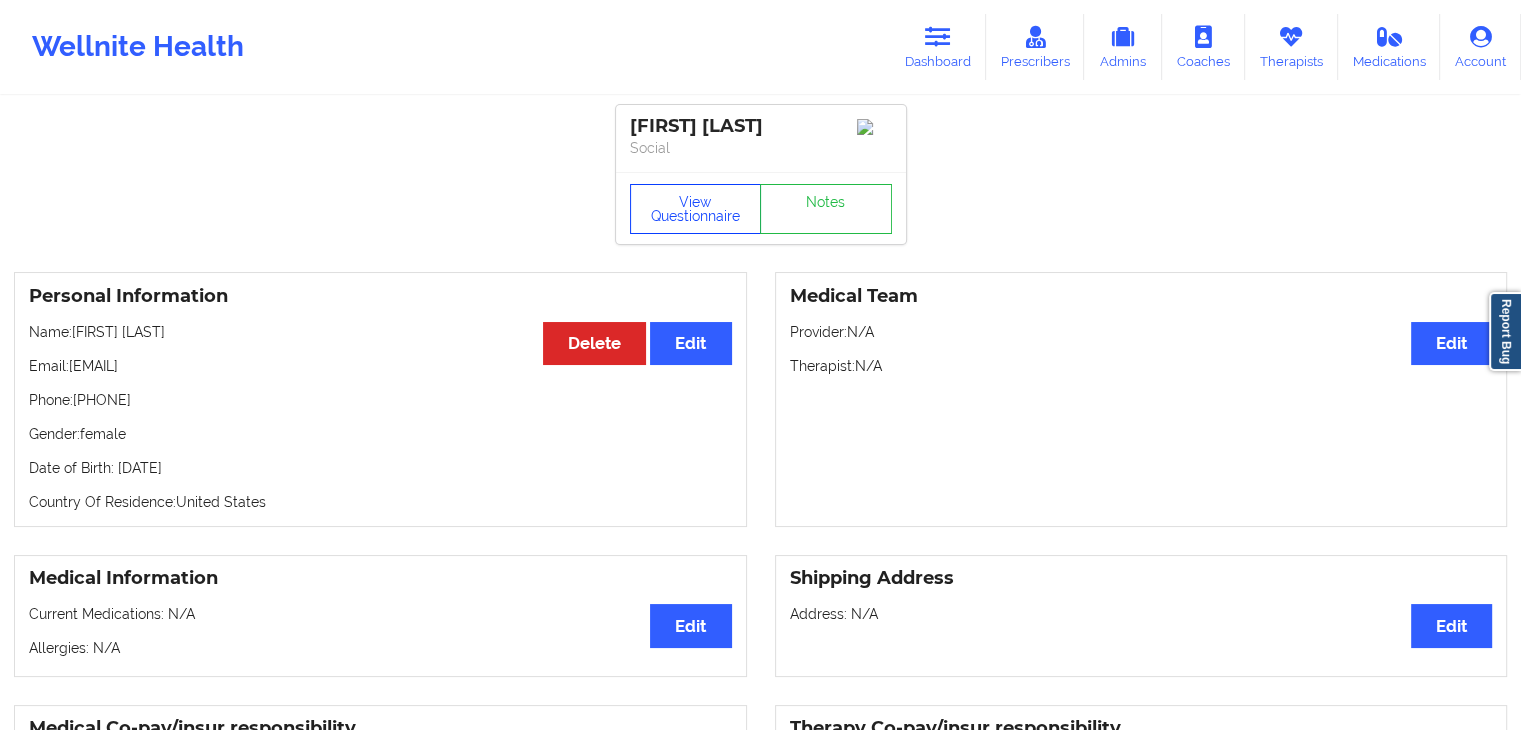 click on "View Questionnaire" at bounding box center (696, 209) 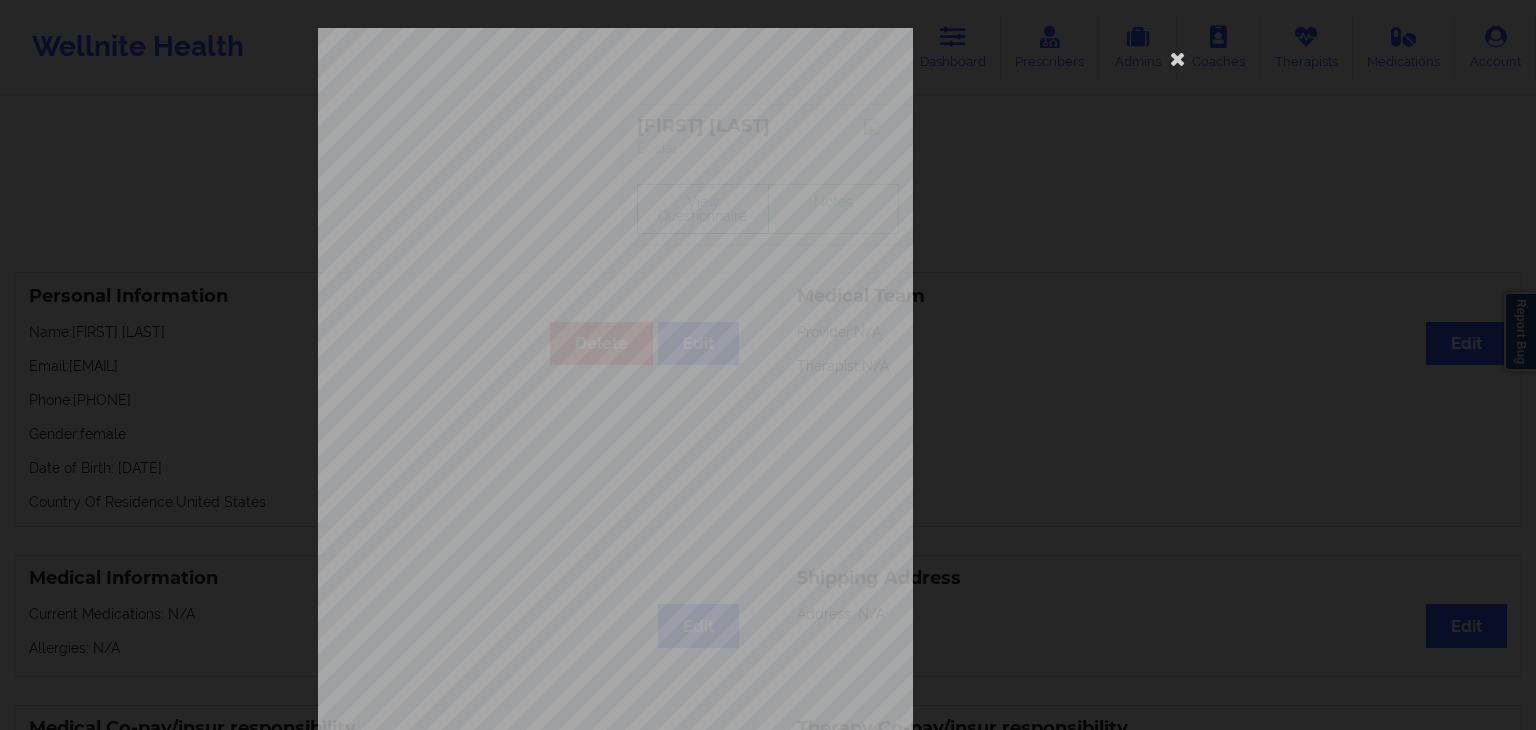 scroll, scrollTop: 224, scrollLeft: 0, axis: vertical 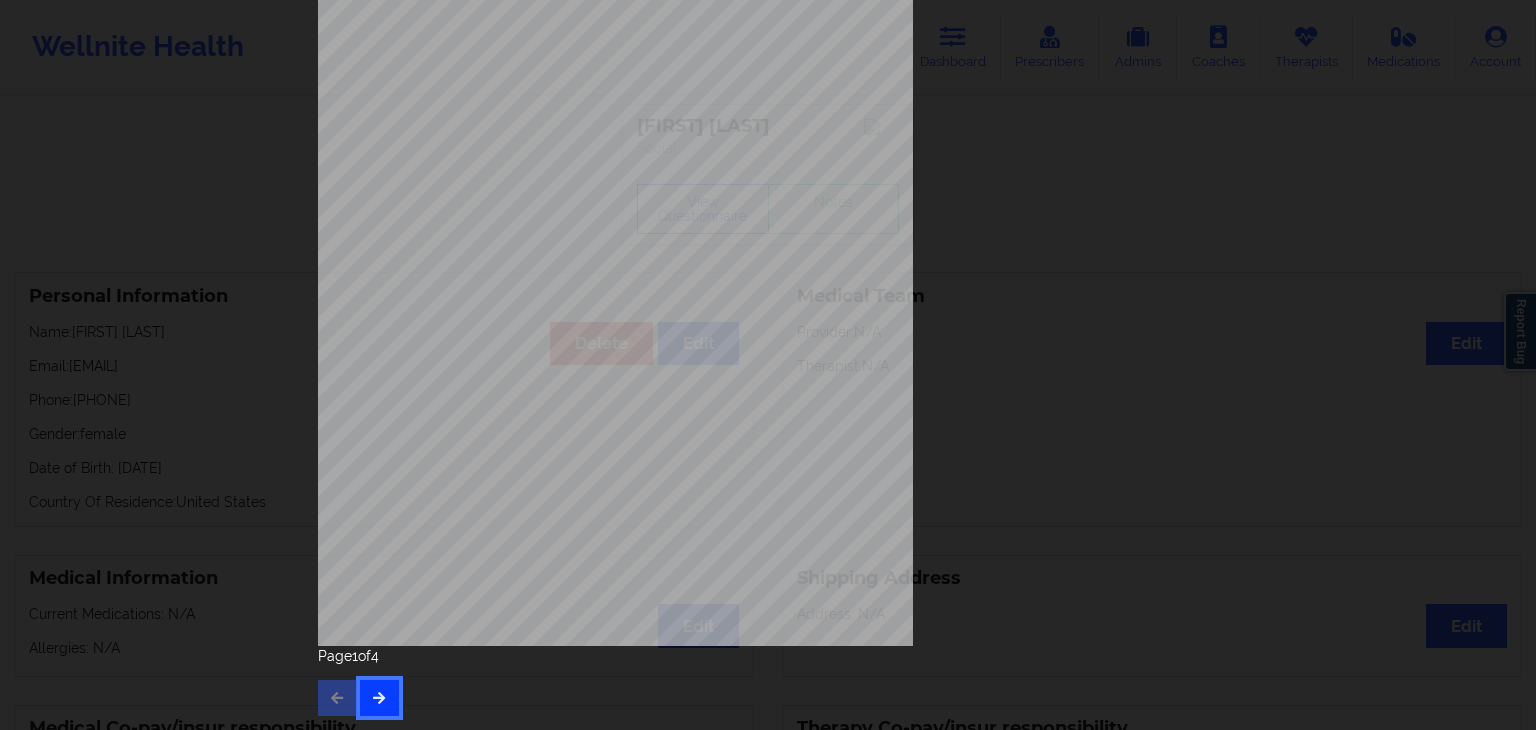 click at bounding box center (379, 697) 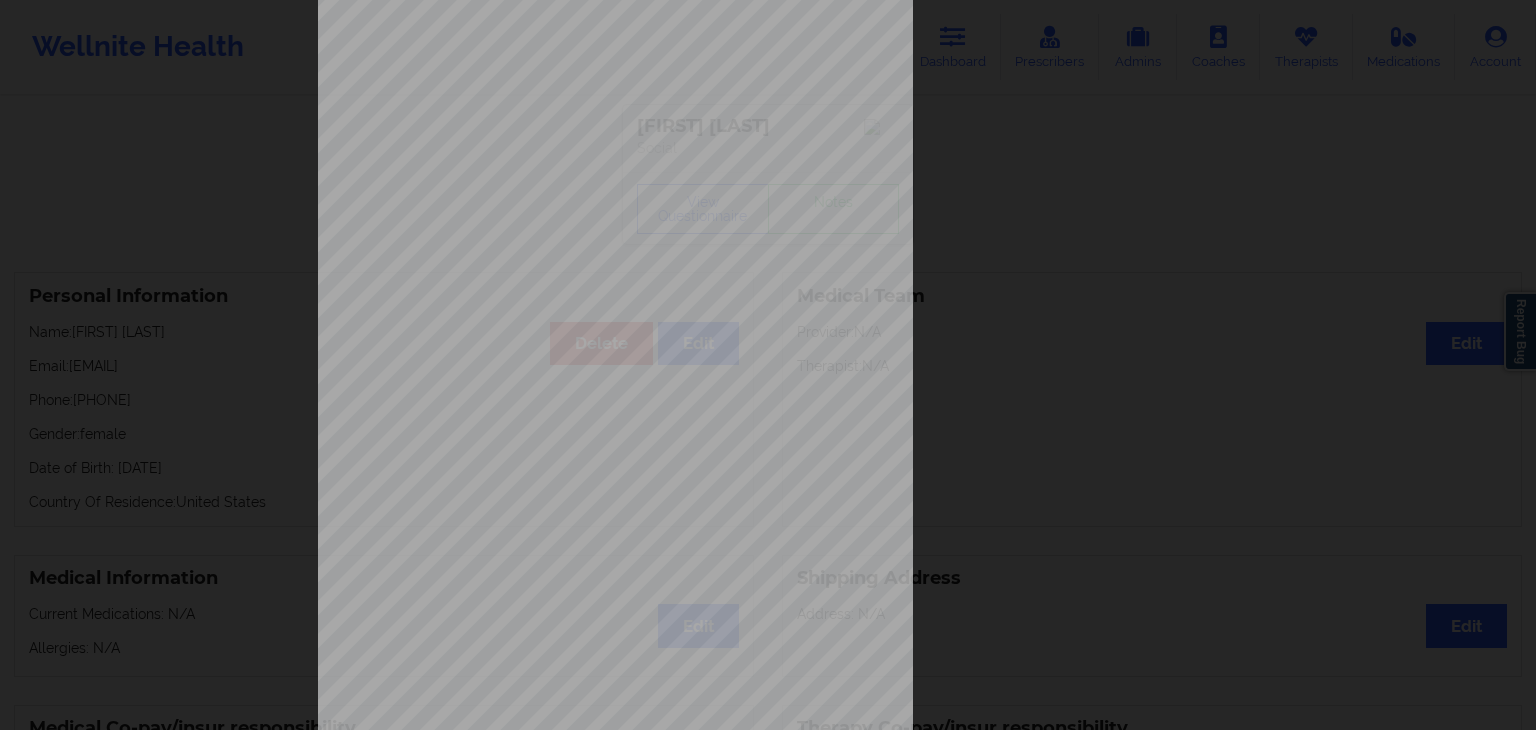 scroll, scrollTop: 224, scrollLeft: 0, axis: vertical 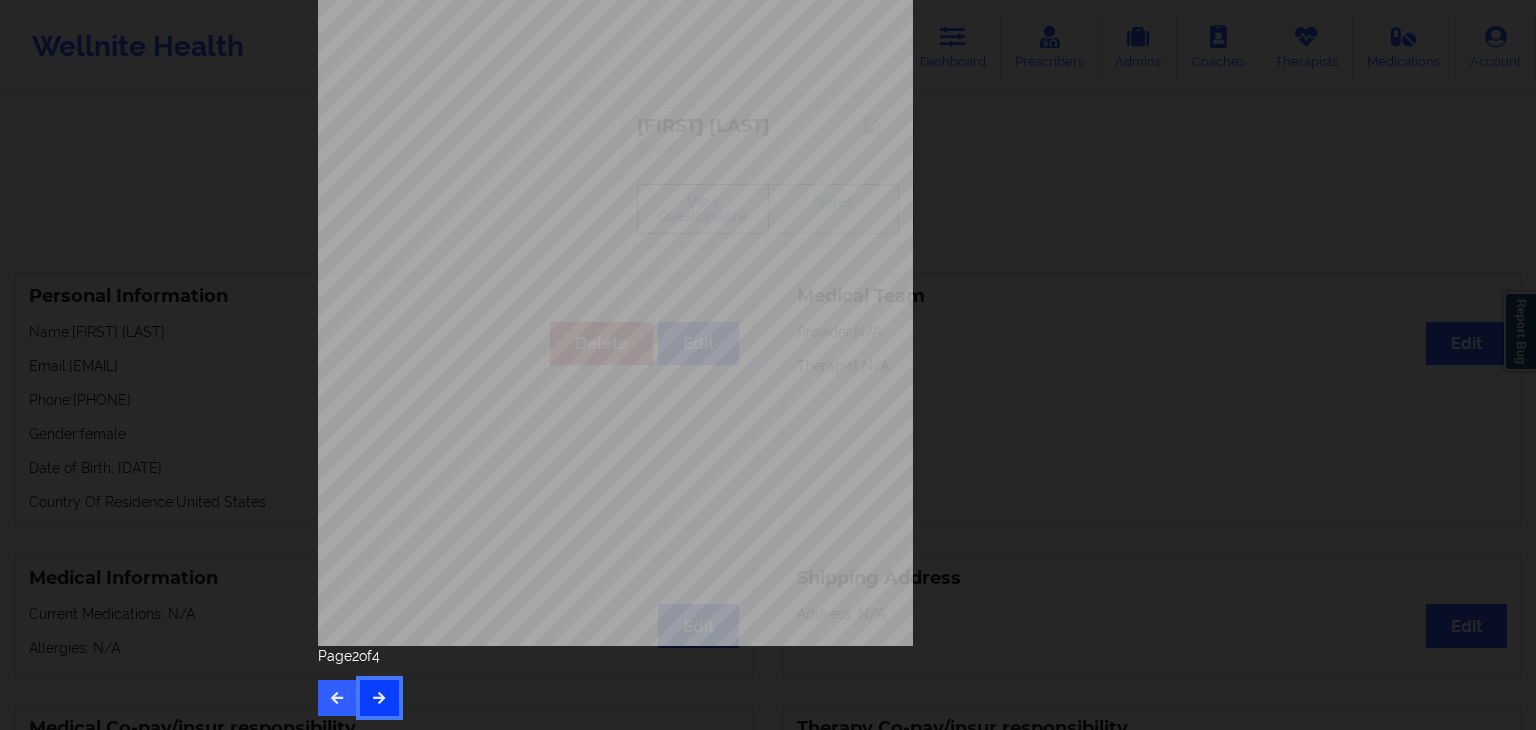 click at bounding box center [379, 697] 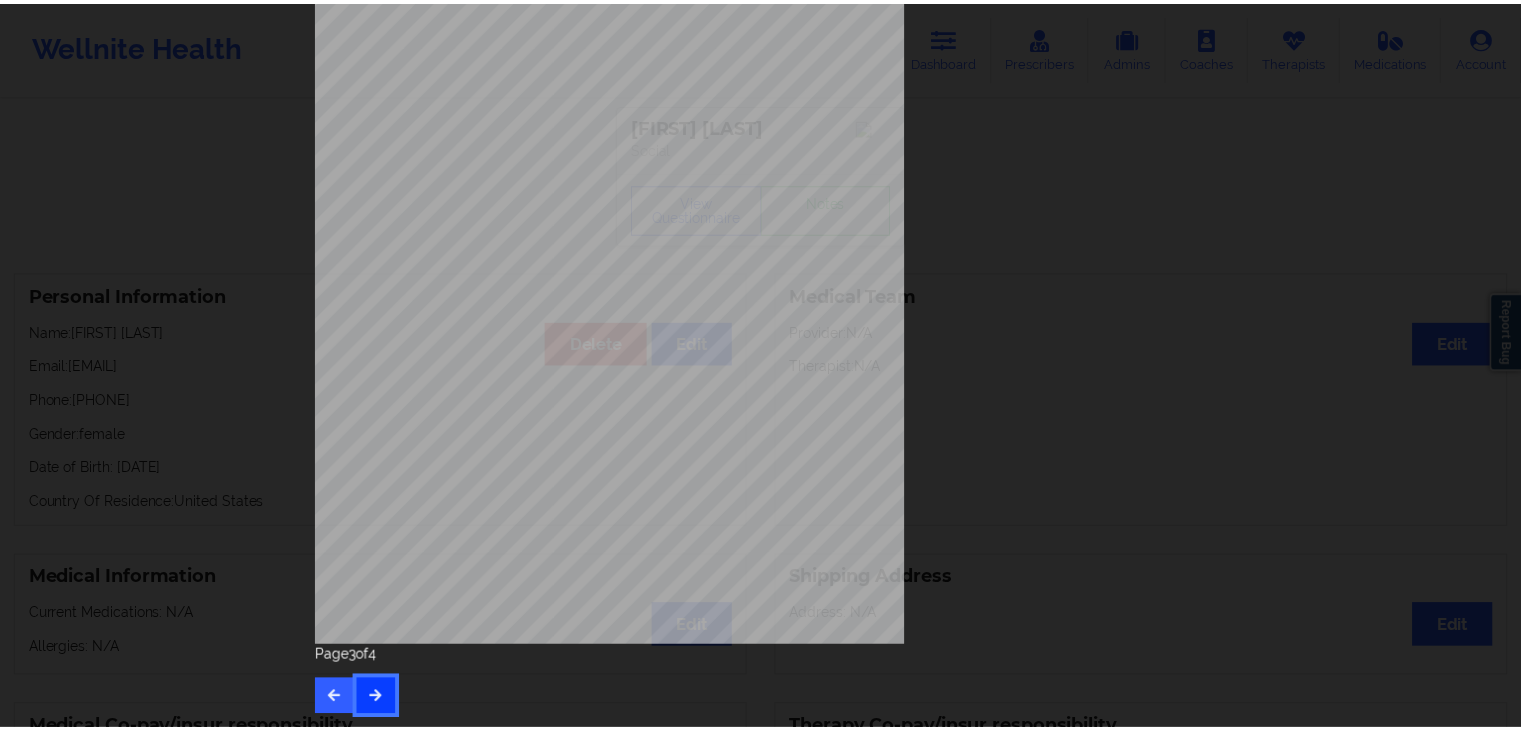 scroll, scrollTop: 0, scrollLeft: 0, axis: both 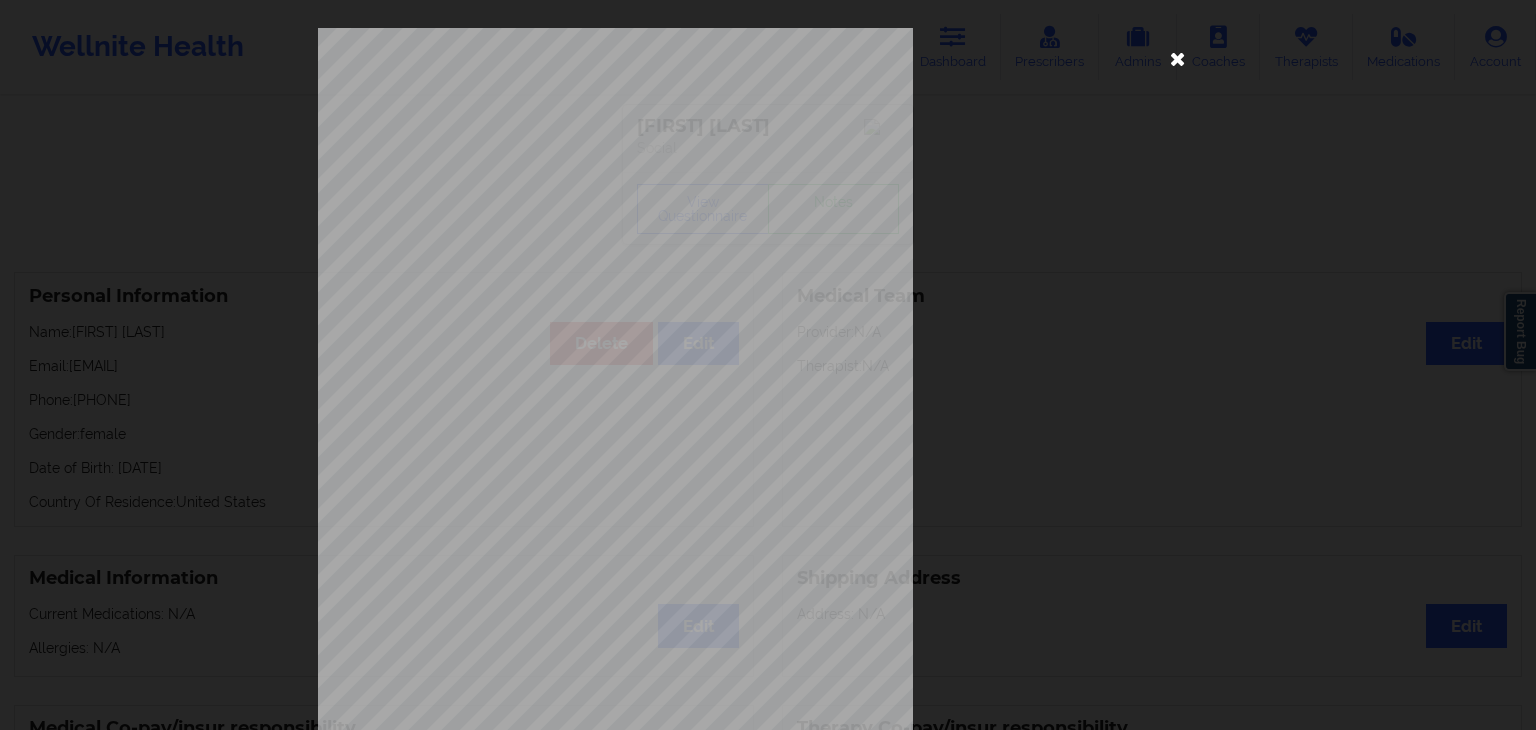 click at bounding box center (1178, 58) 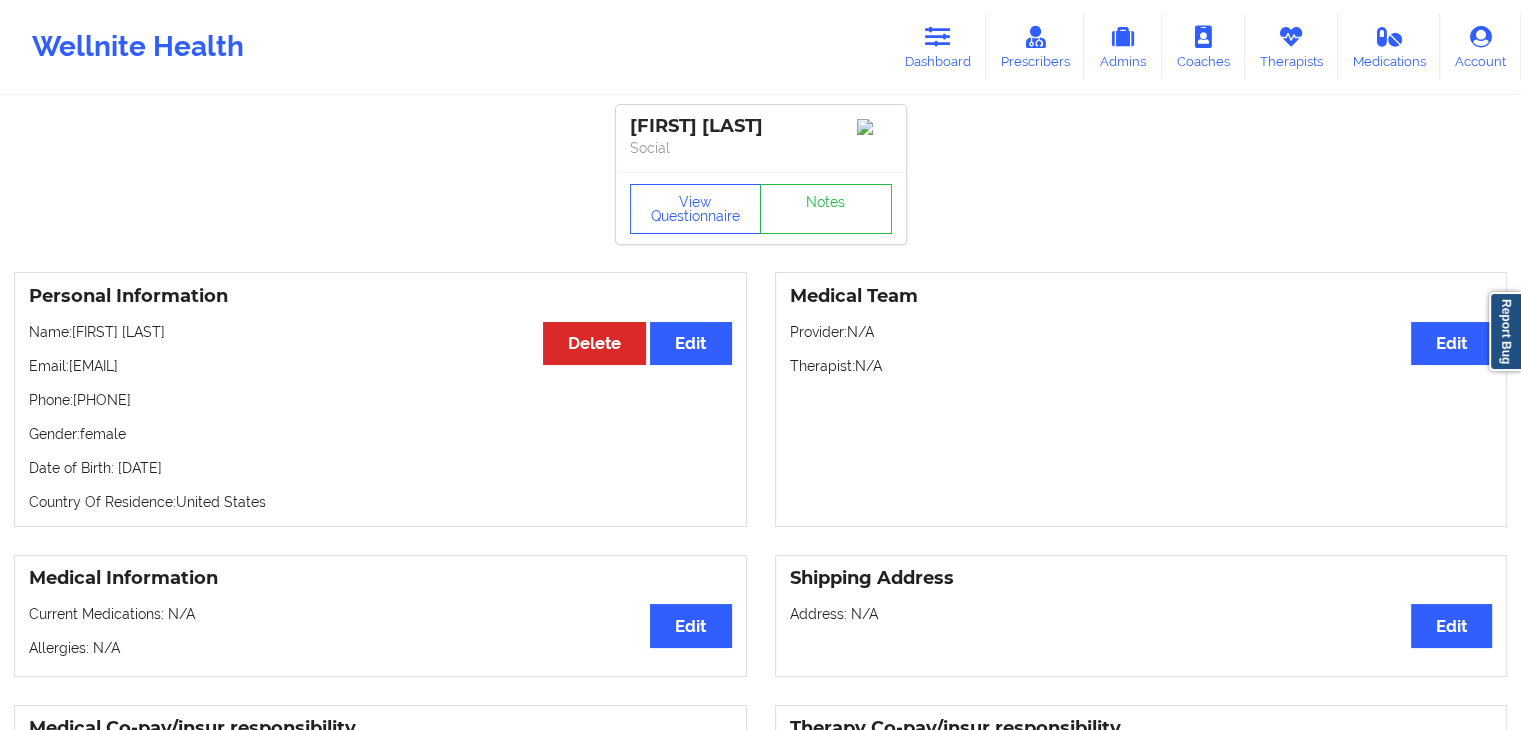 drag, startPoint x: 67, startPoint y: 370, endPoint x: 153, endPoint y: 414, distance: 96.60228 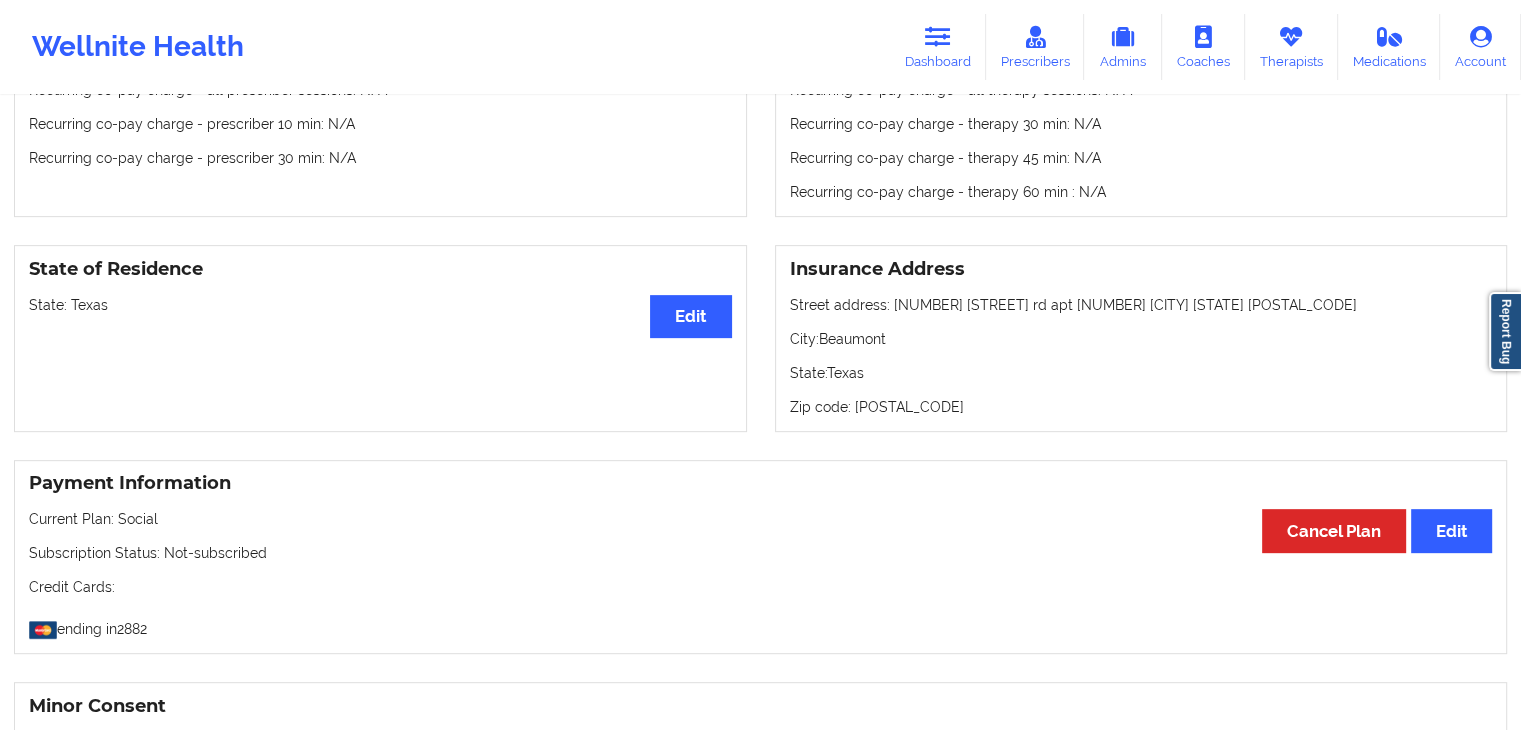 scroll, scrollTop: 704, scrollLeft: 0, axis: vertical 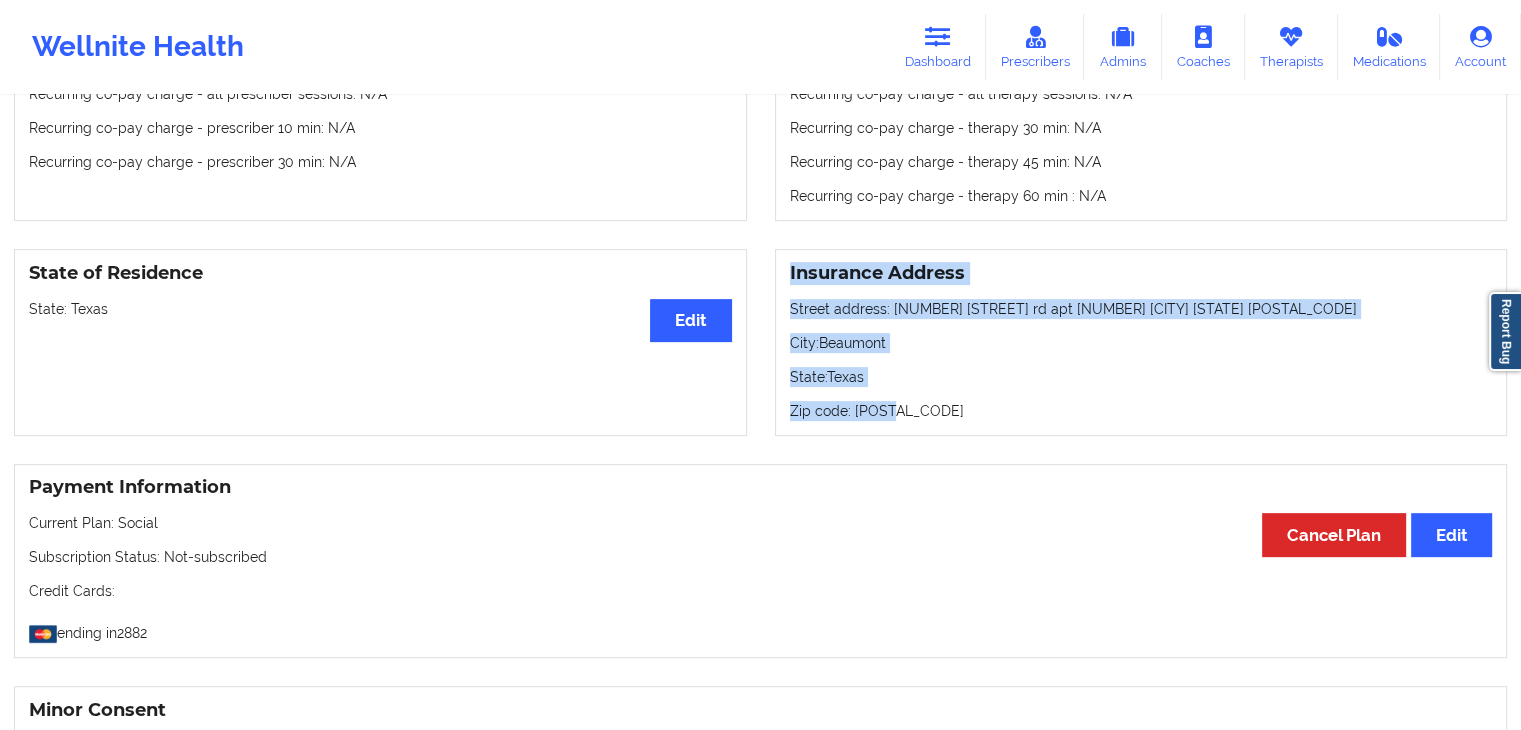 drag, startPoint x: 786, startPoint y: 277, endPoint x: 910, endPoint y: 414, distance: 184.78366 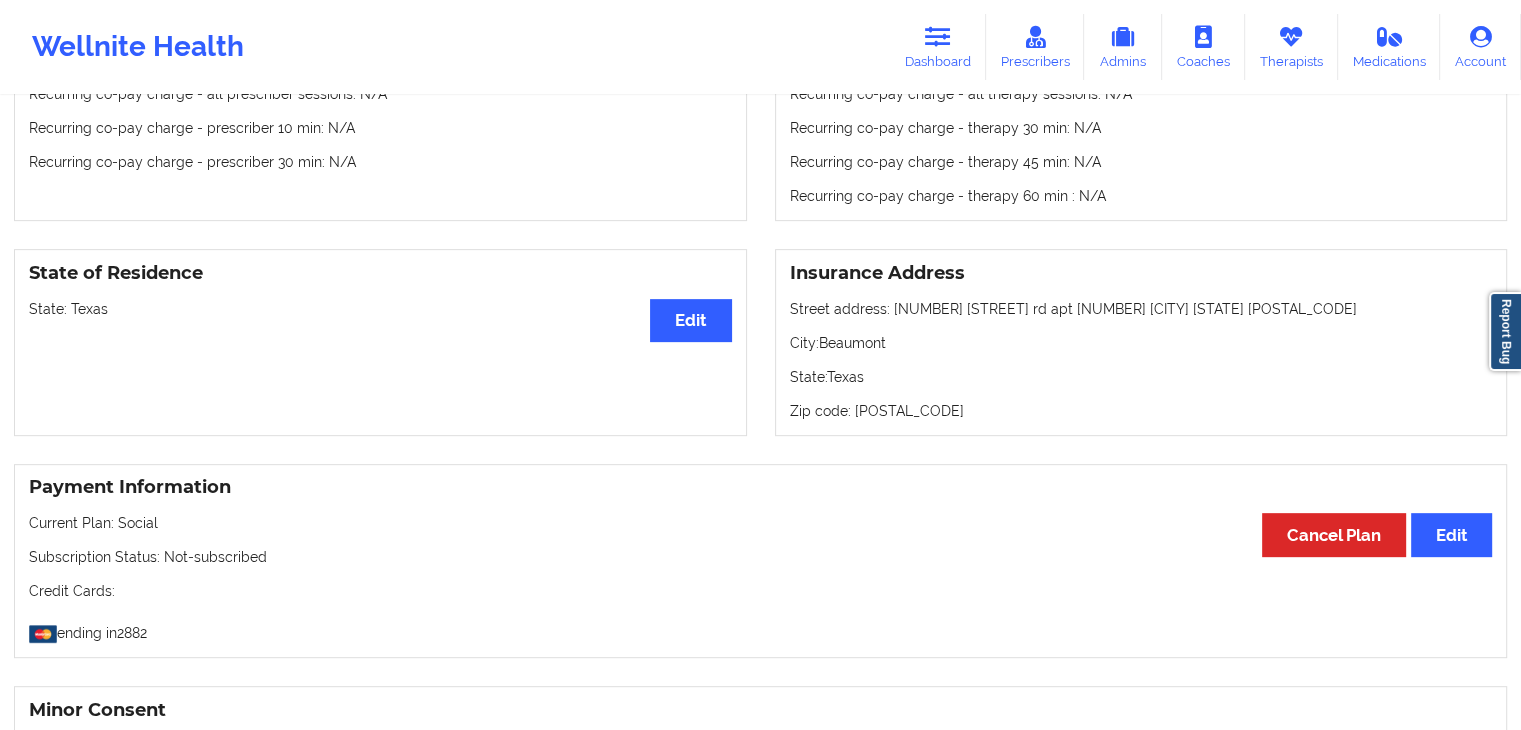 click on "Medical Co-pay/insur responsibility Edit Current session (one time charge): N/A Recurring co-pay charge - all prescriber sessions :   N/A Recurring co-pay charge - prescriber 10 min :   N/A Recurring co-pay charge - prescriber 30 min :   N/A" at bounding box center [380, 111] 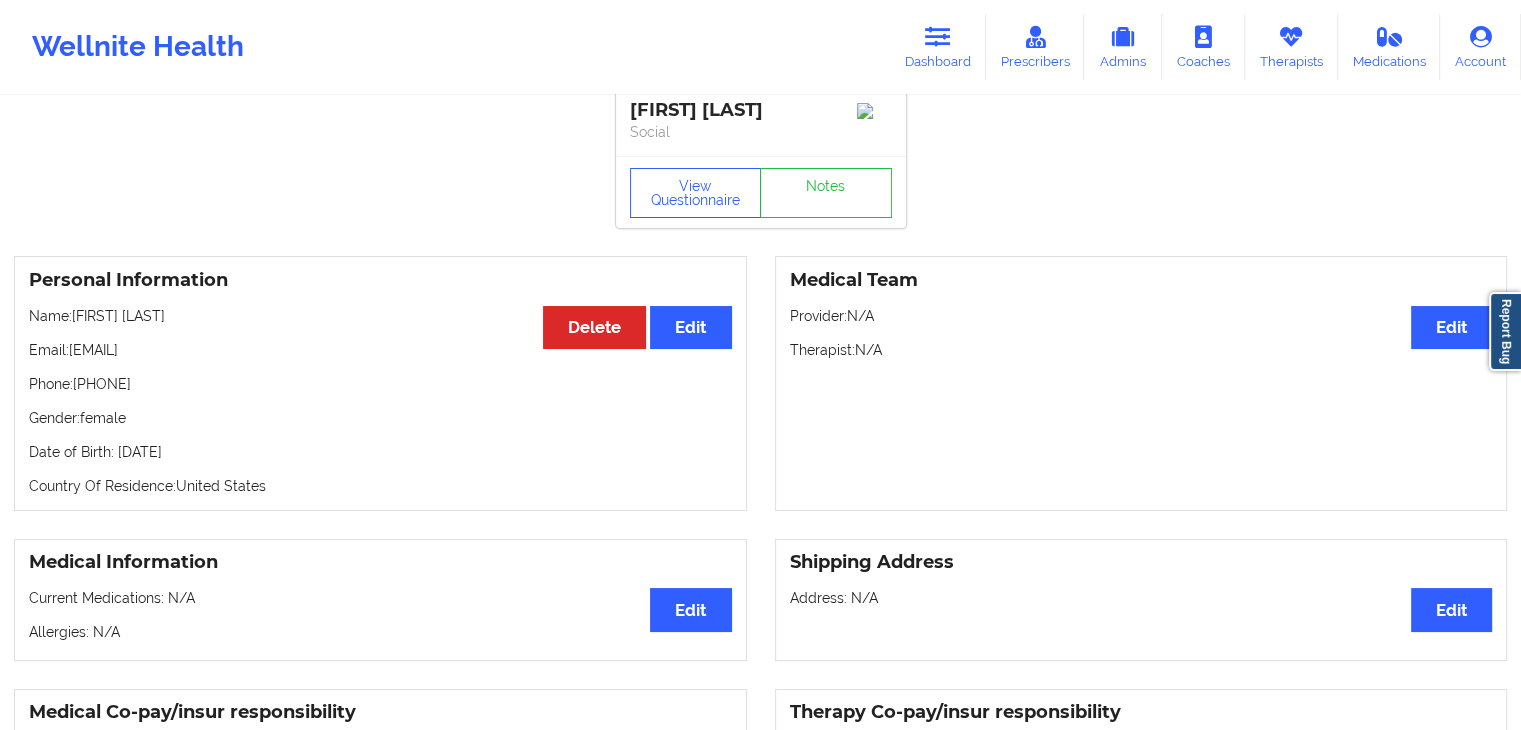 scroll, scrollTop: 0, scrollLeft: 0, axis: both 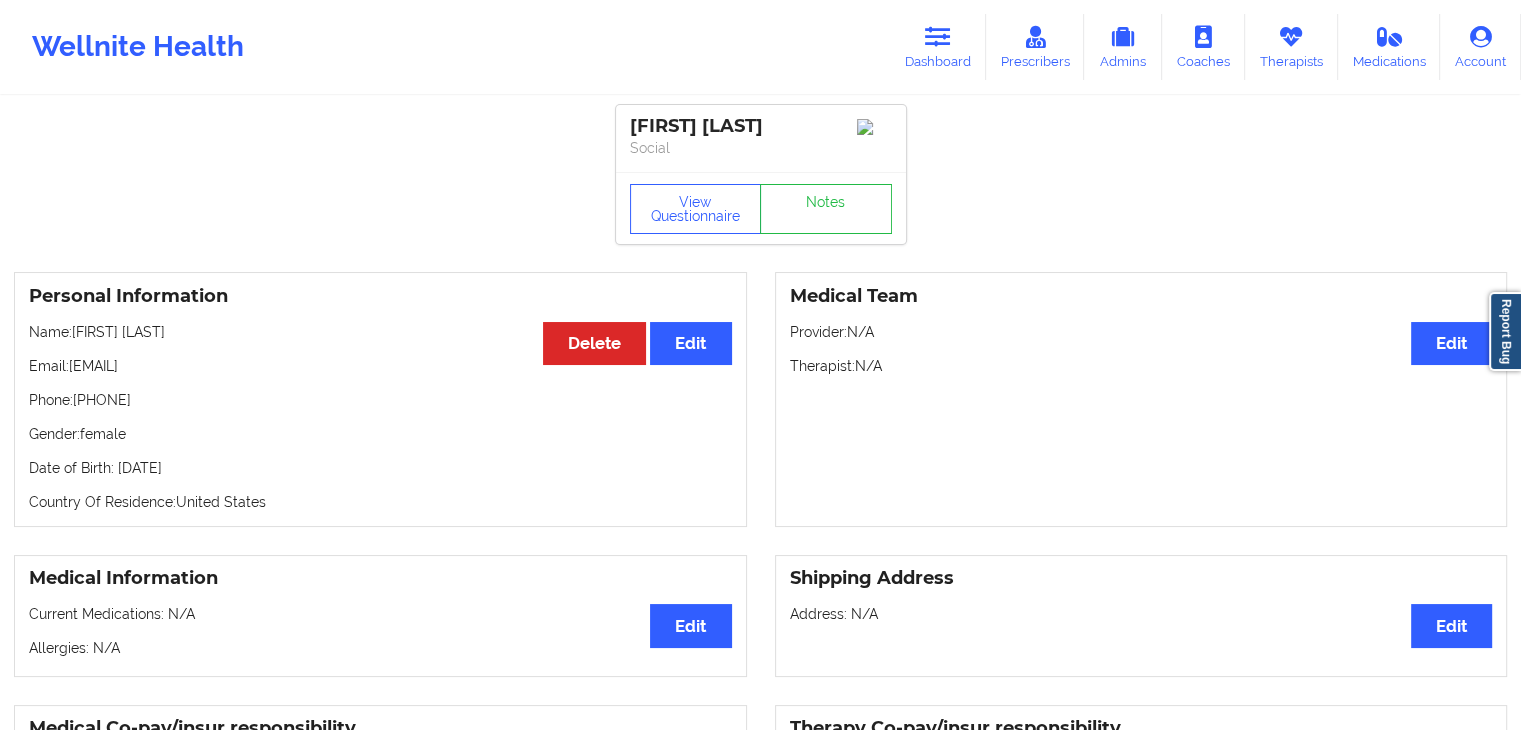 drag, startPoint x: 77, startPoint y: 401, endPoint x: 180, endPoint y: 401, distance: 103 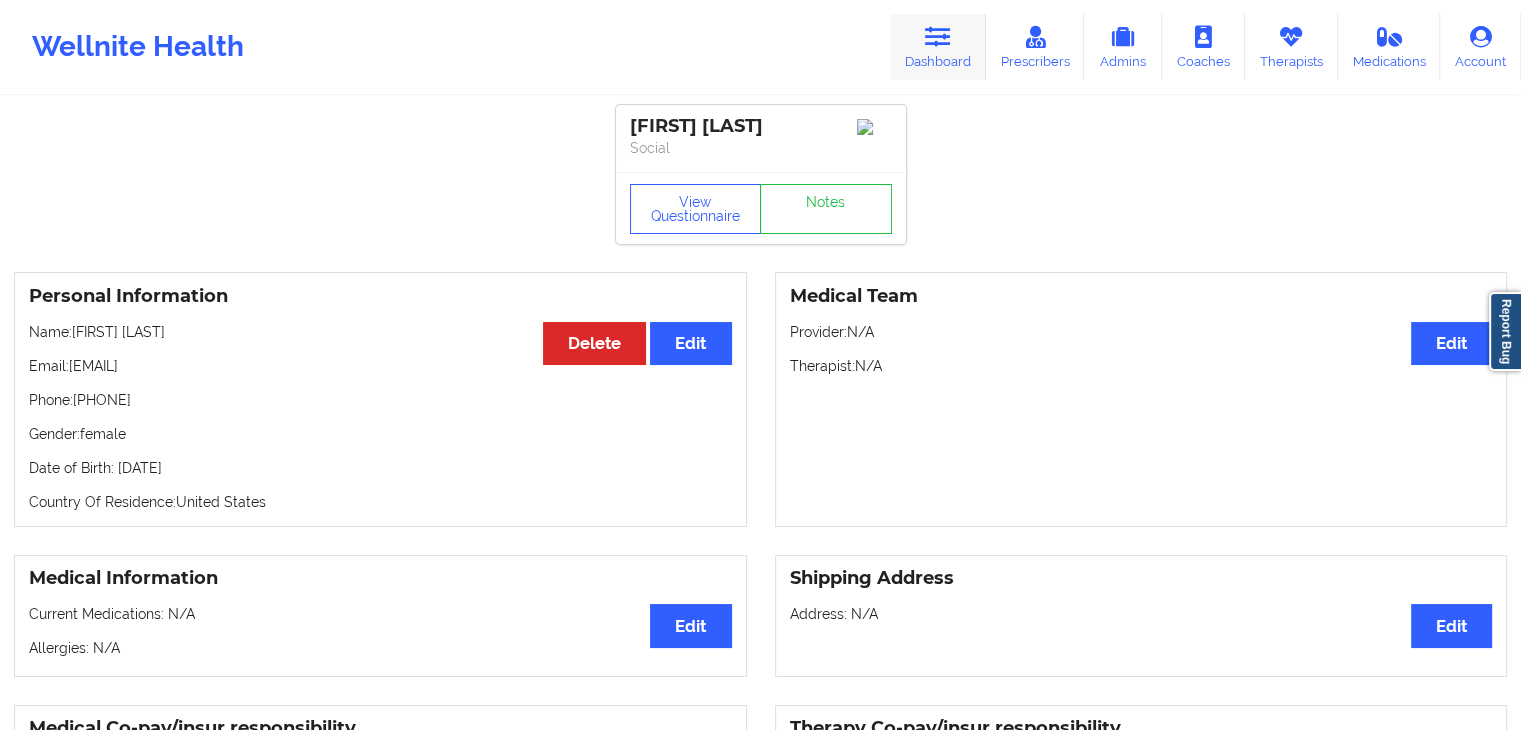 click at bounding box center (938, 37) 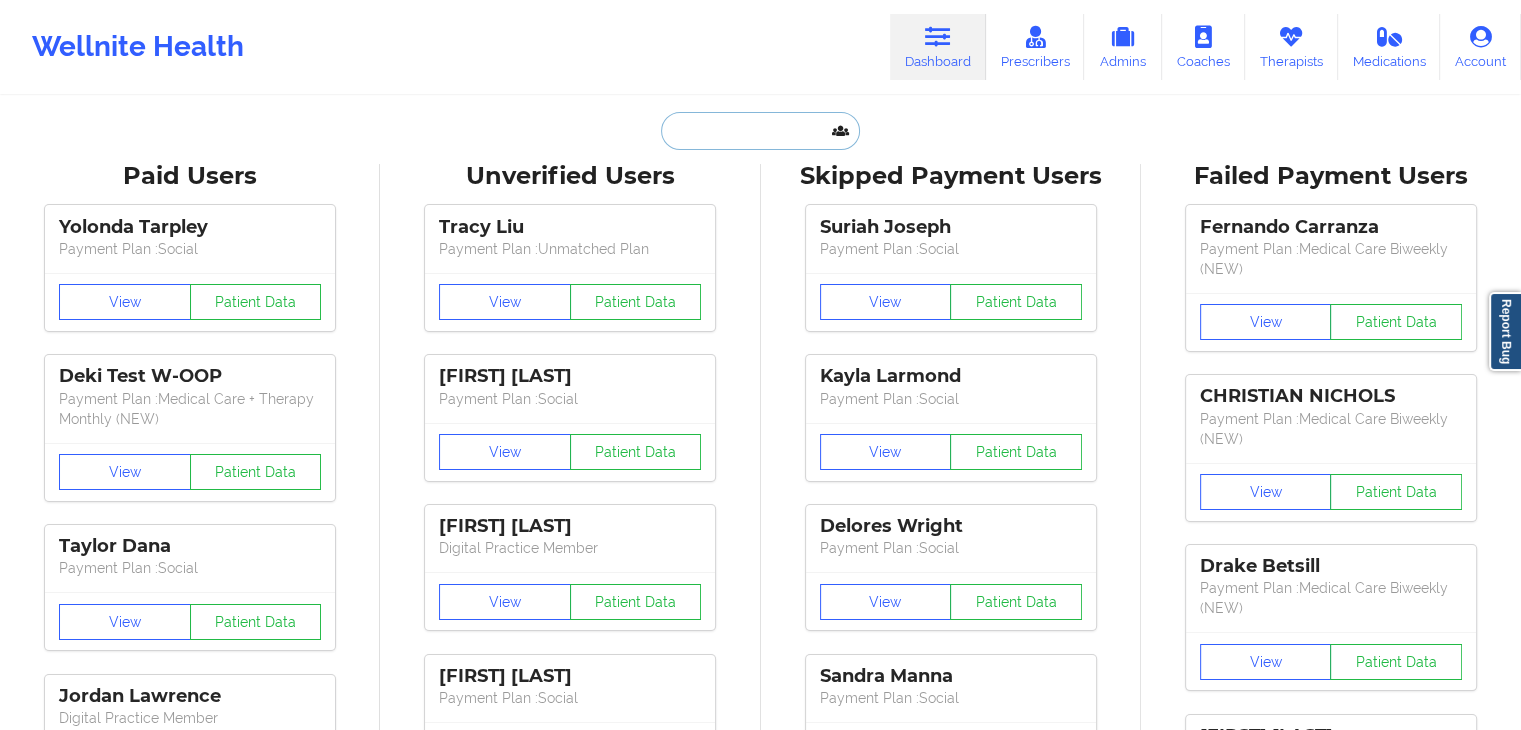click at bounding box center (760, 131) 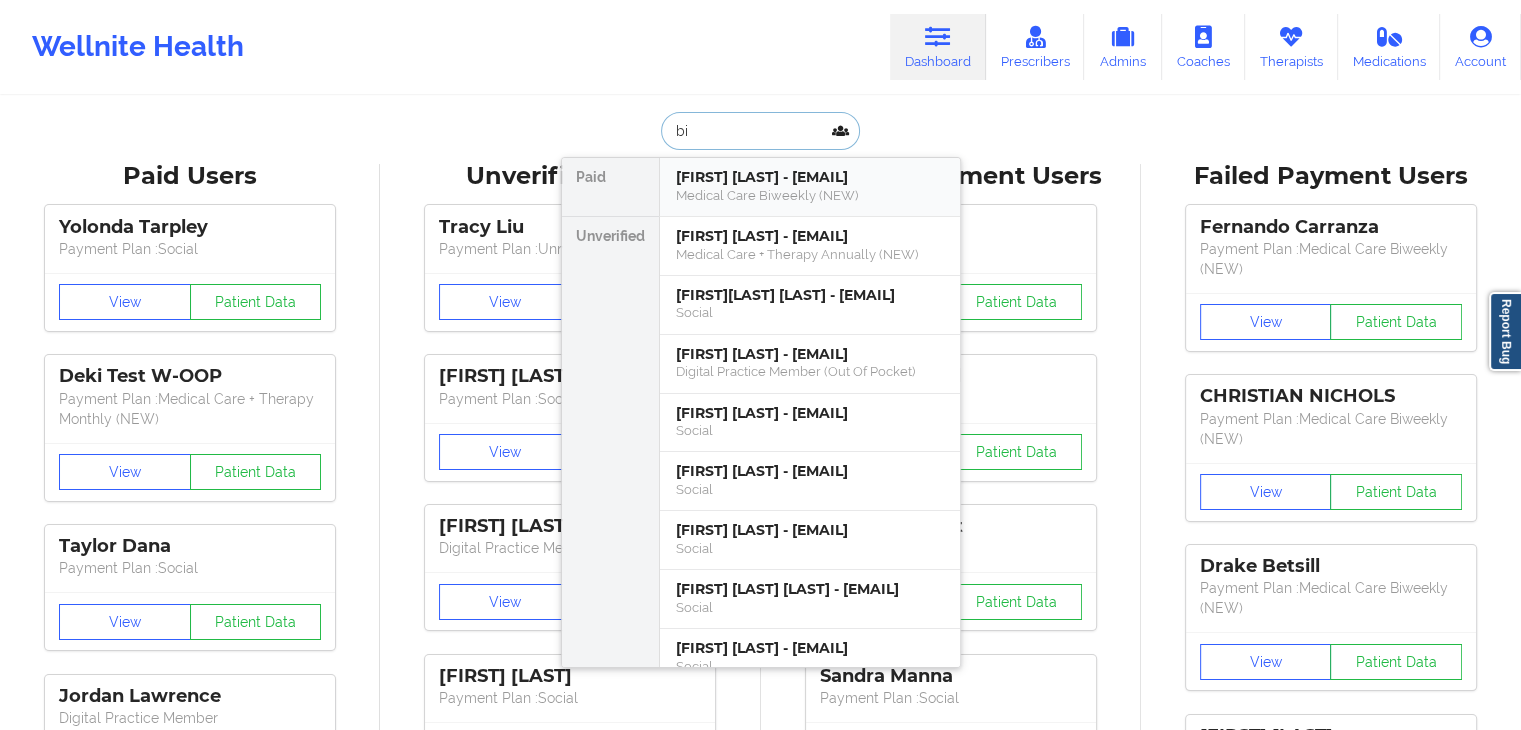 type on "b" 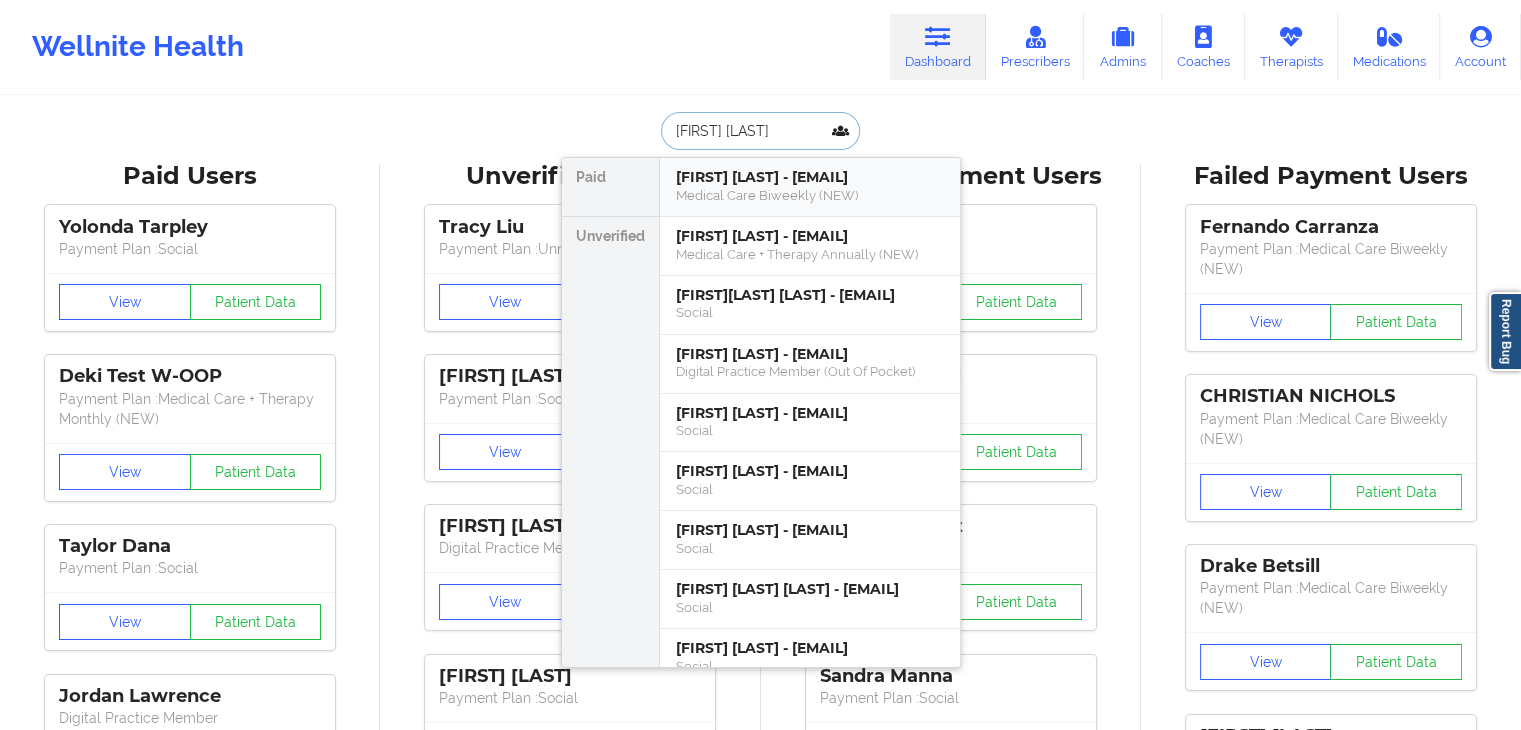 type on "[FIRST] [LAST]" 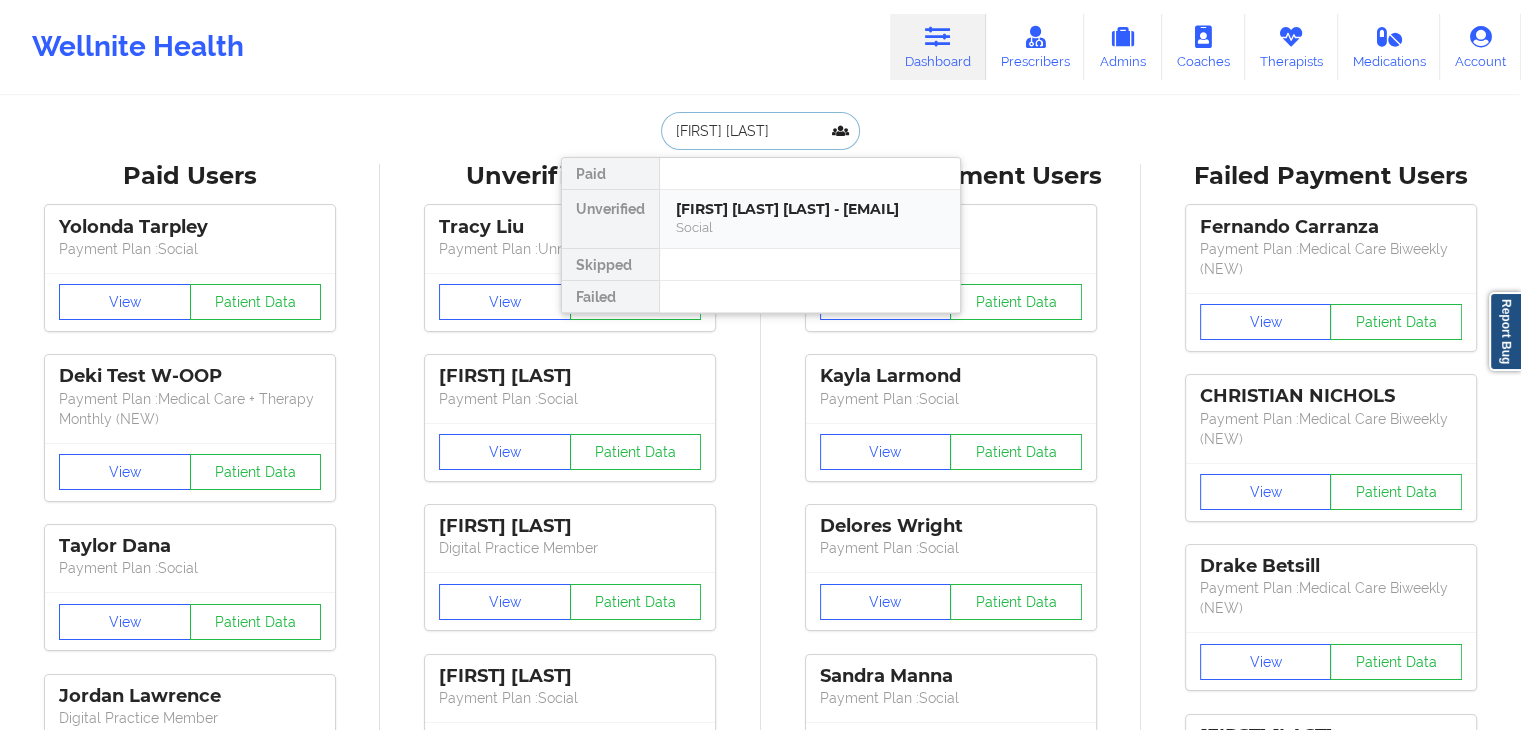 click on "[FIRST] [LAST] [LAST] - [EMAIL]" at bounding box center (810, 209) 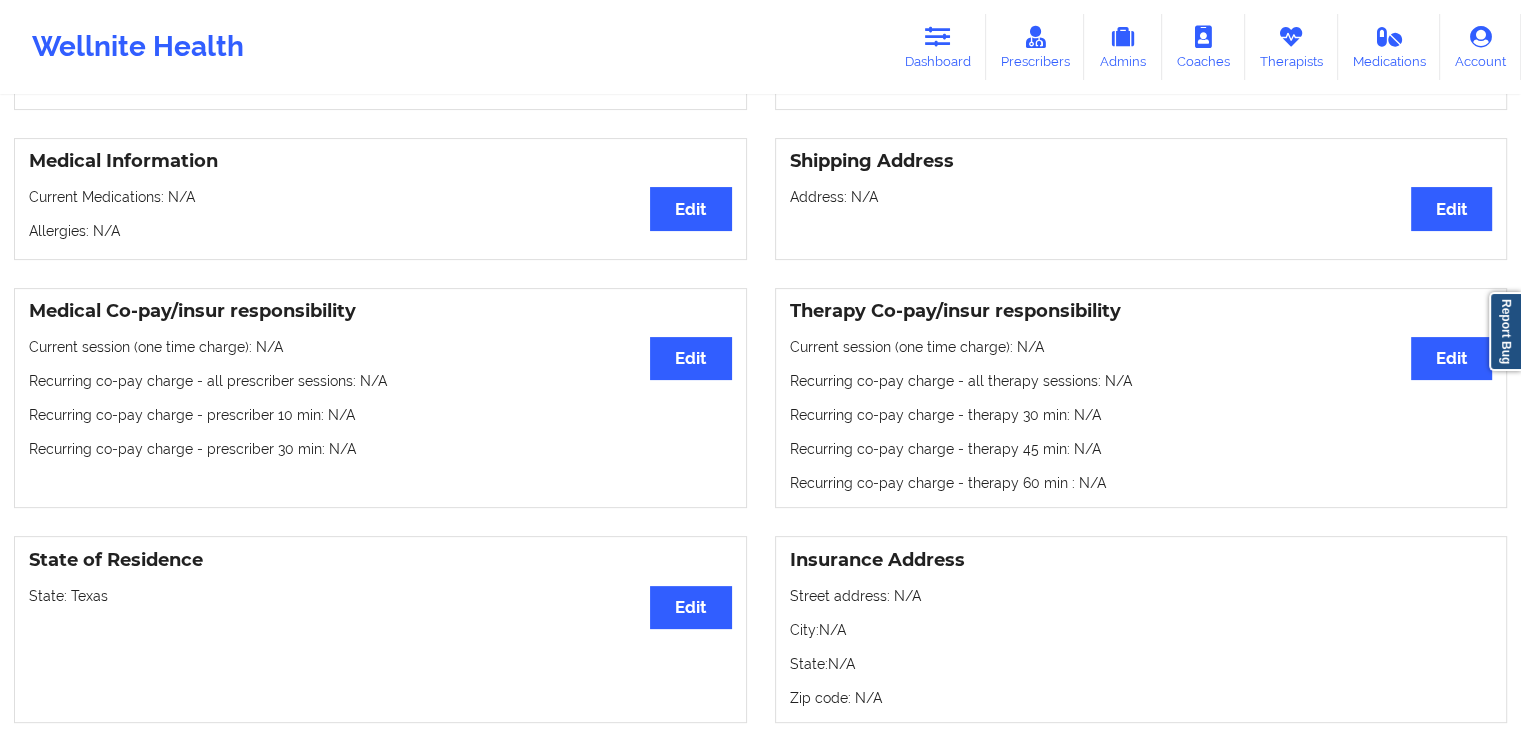 scroll, scrollTop: 0, scrollLeft: 0, axis: both 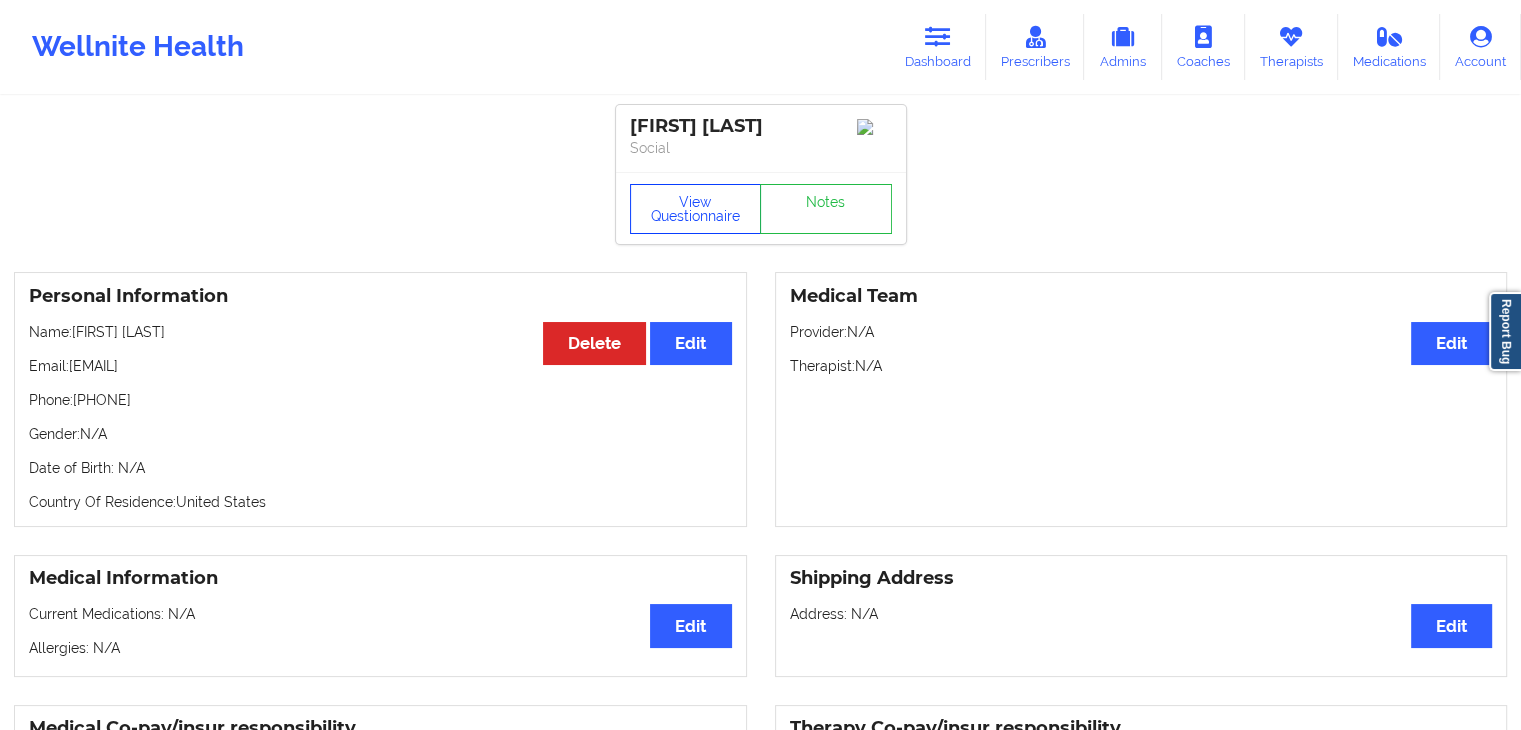 click on "View Questionnaire" at bounding box center (696, 209) 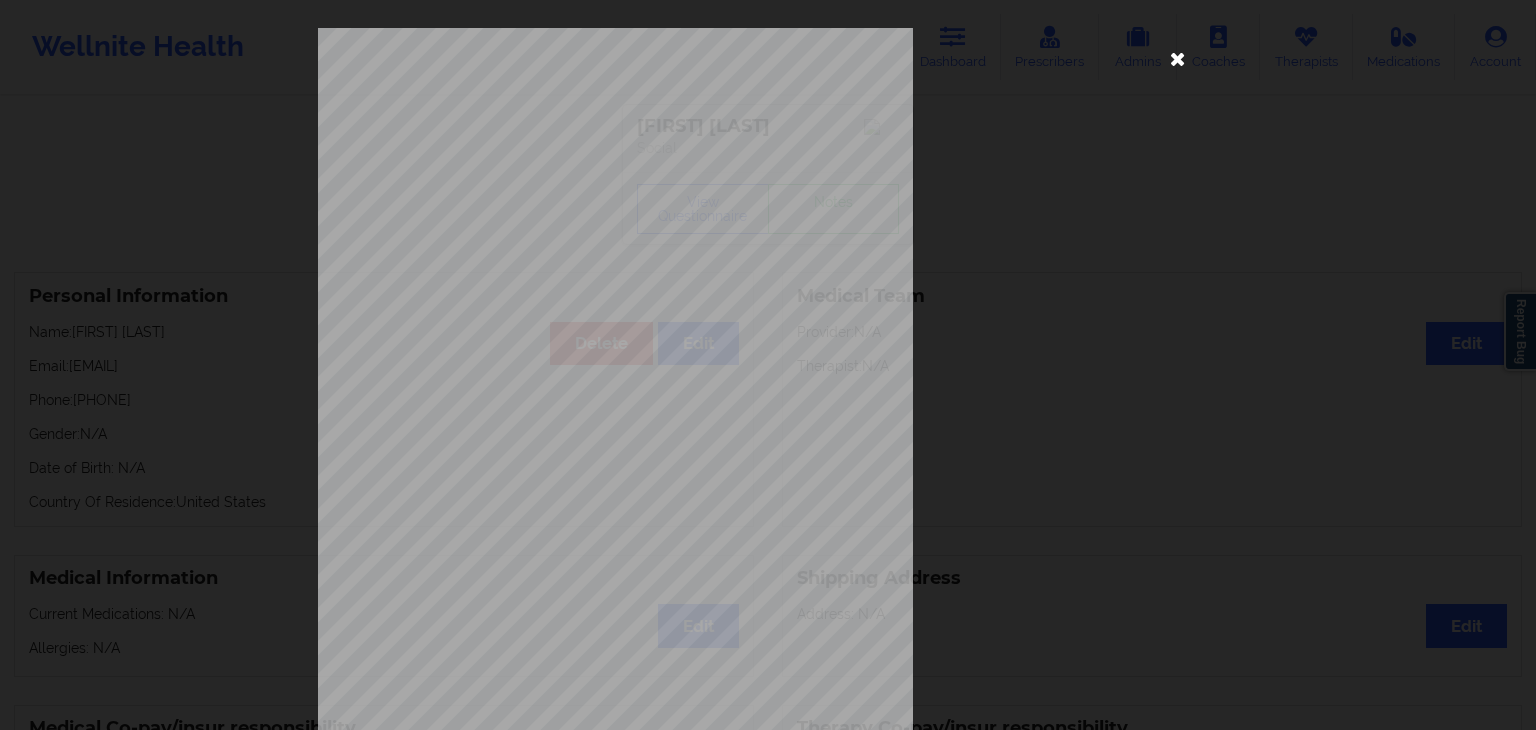 click at bounding box center [1178, 58] 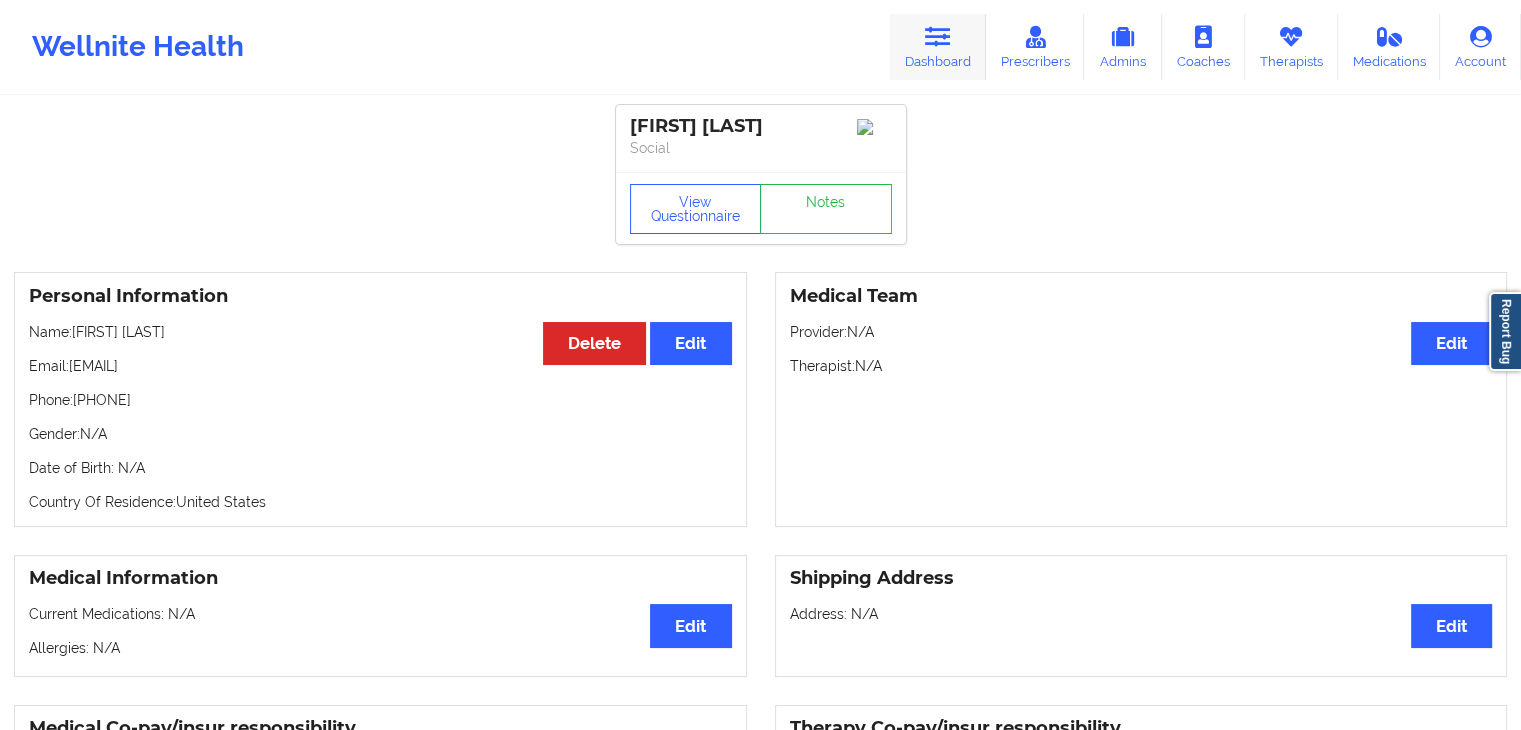 click at bounding box center [938, 37] 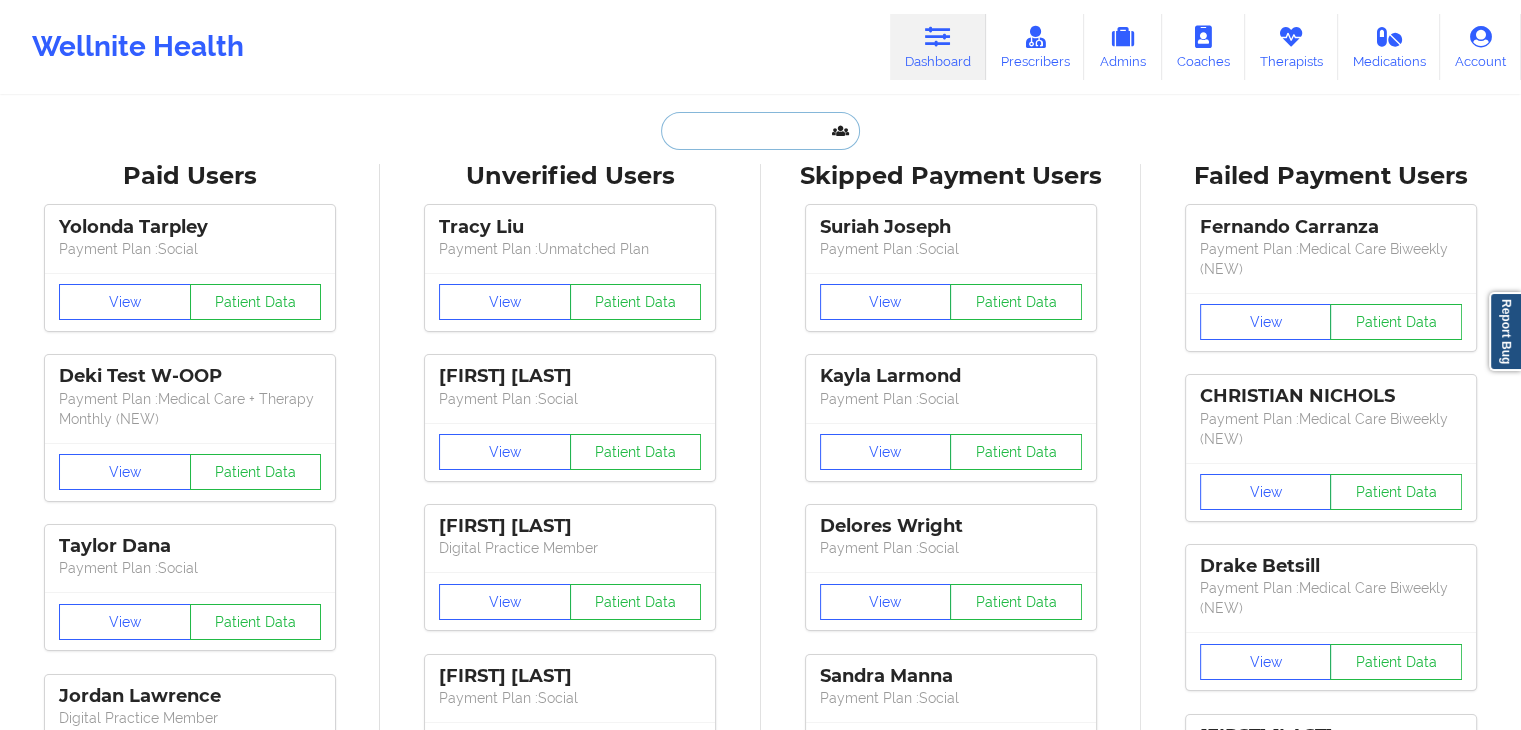click at bounding box center [760, 131] 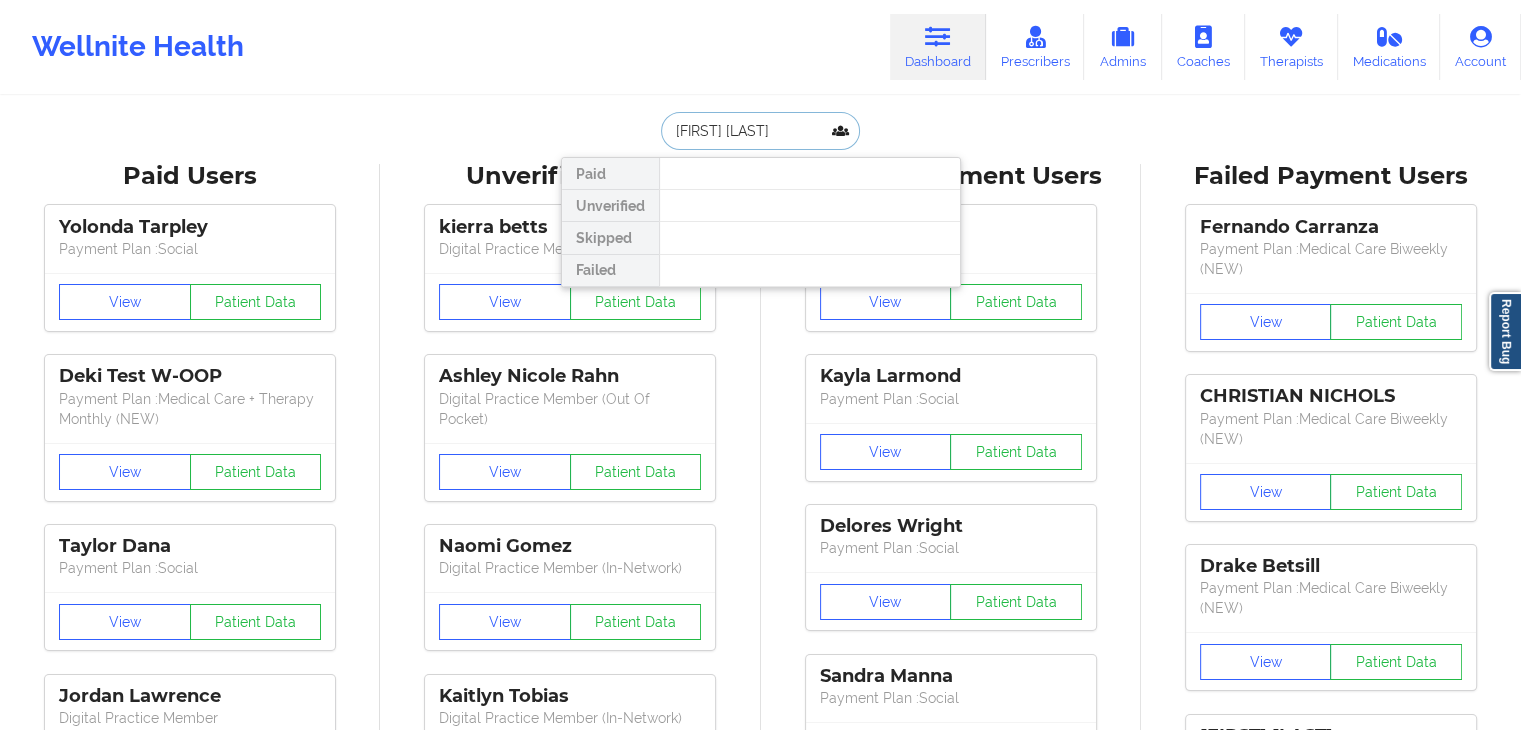 type on "[FIRST] [LAST]" 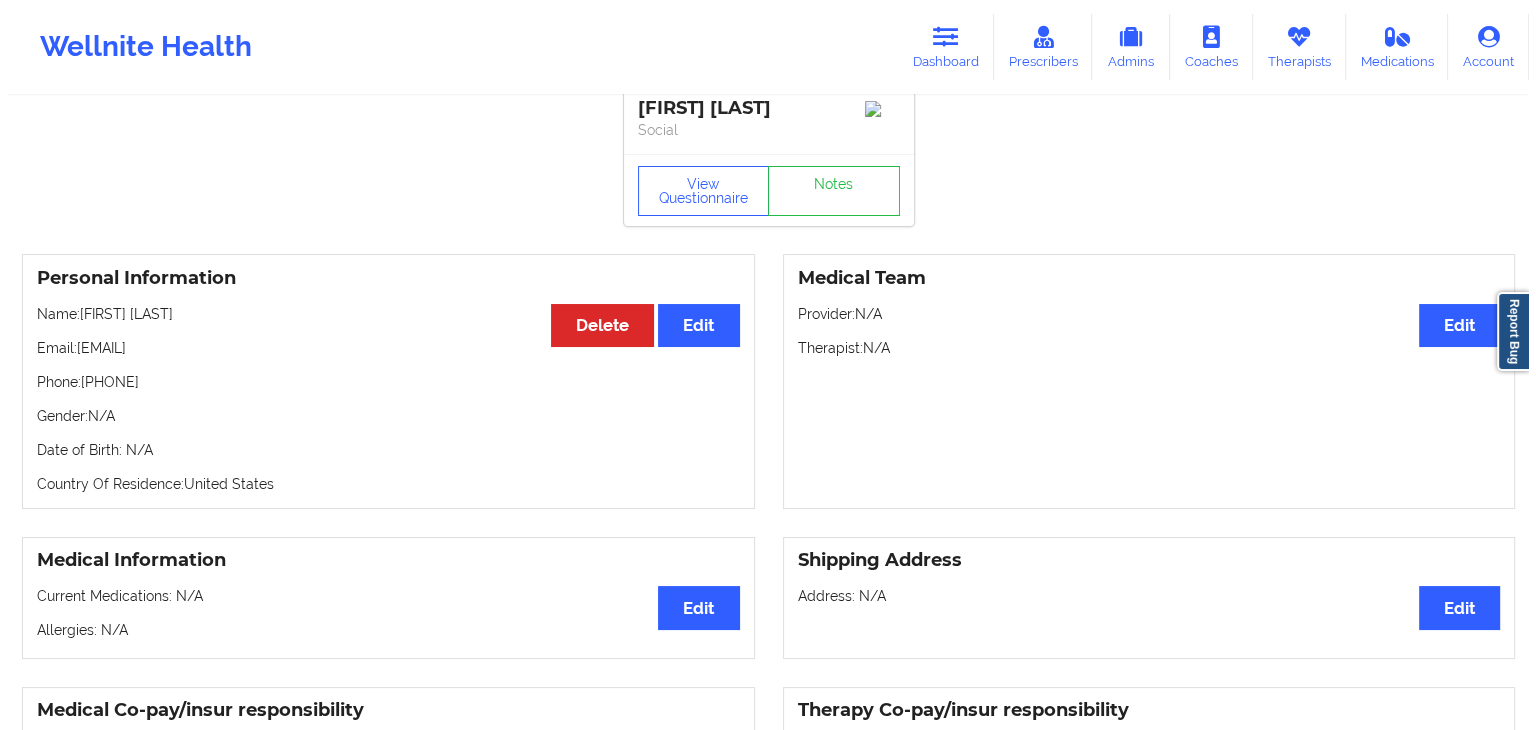 scroll, scrollTop: 0, scrollLeft: 0, axis: both 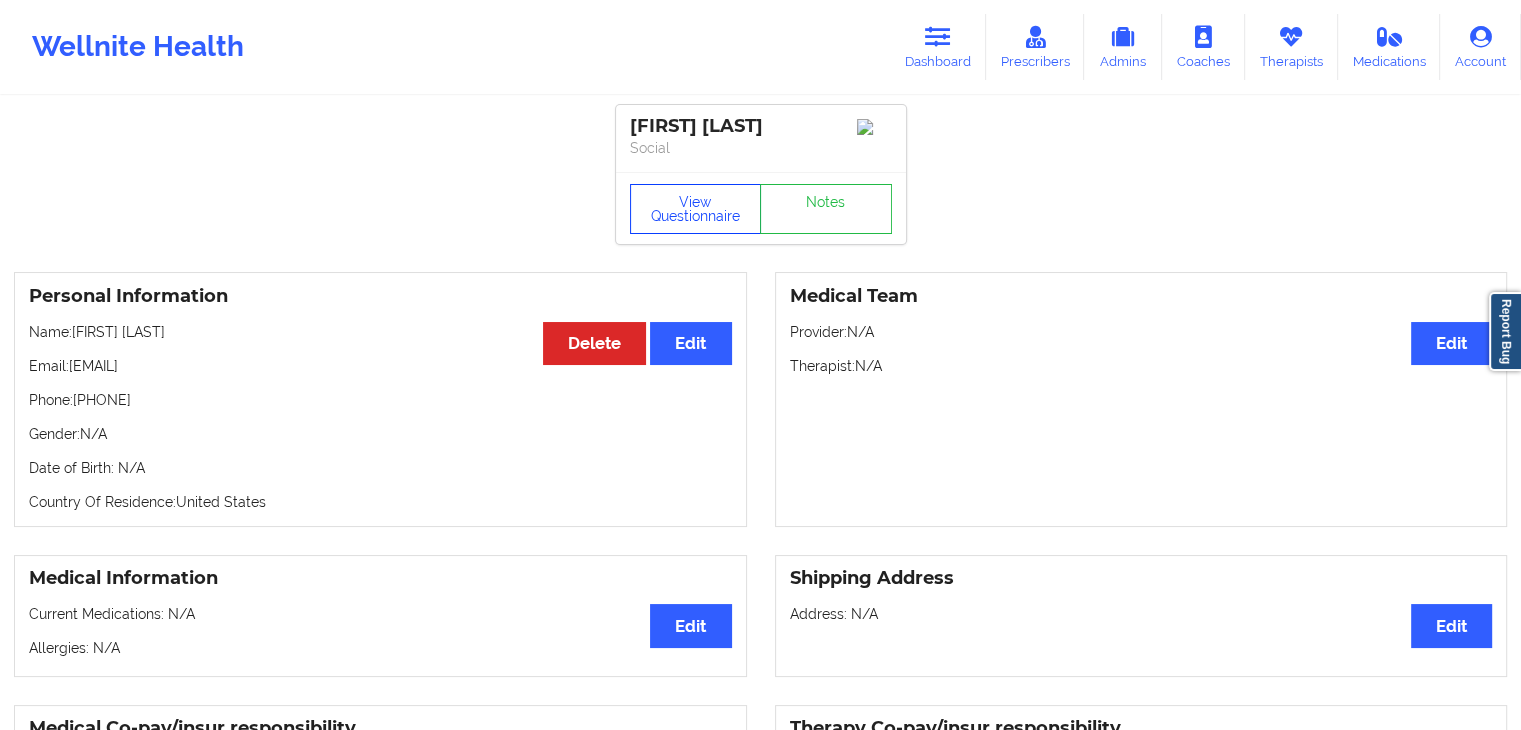 click on "View Questionnaire" at bounding box center [696, 209] 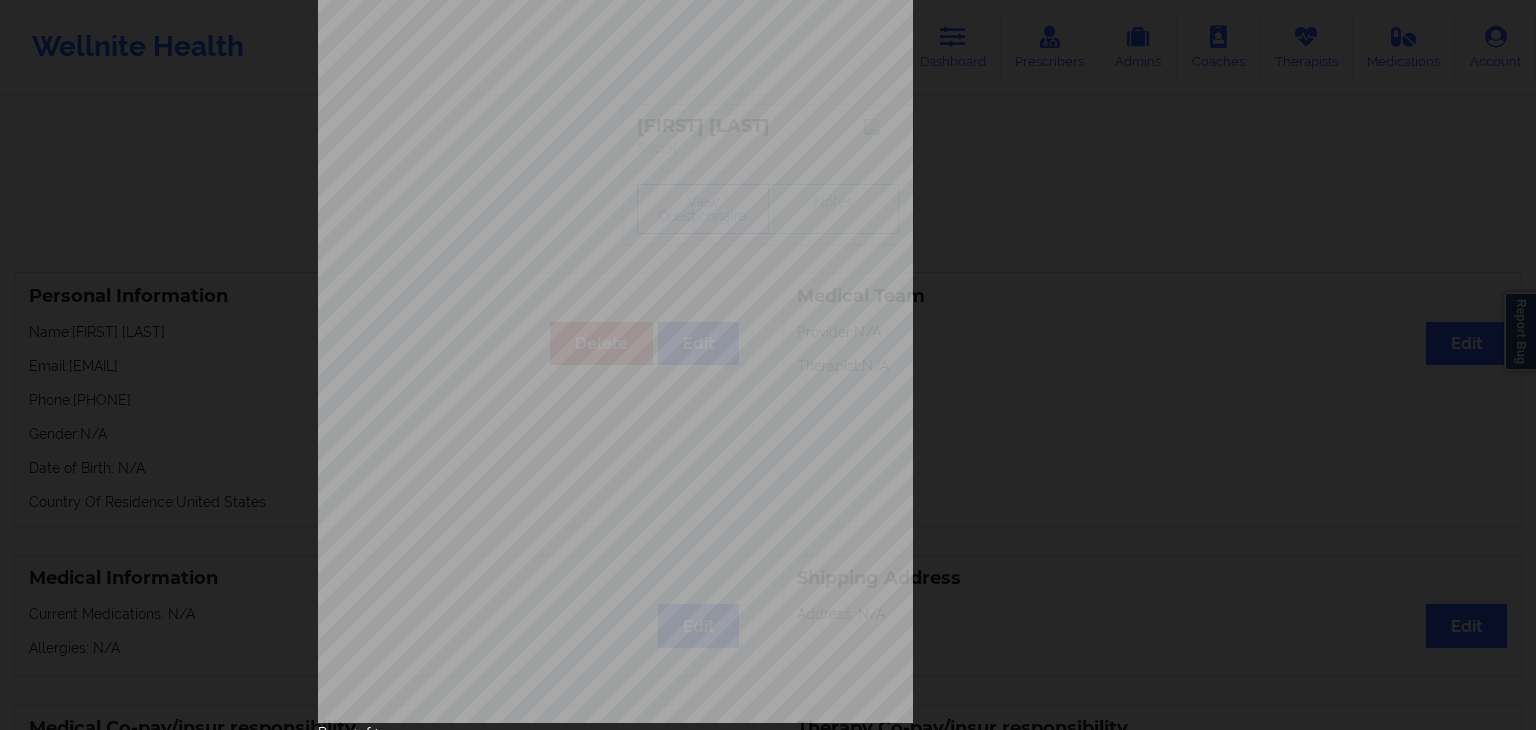 scroll, scrollTop: 224, scrollLeft: 0, axis: vertical 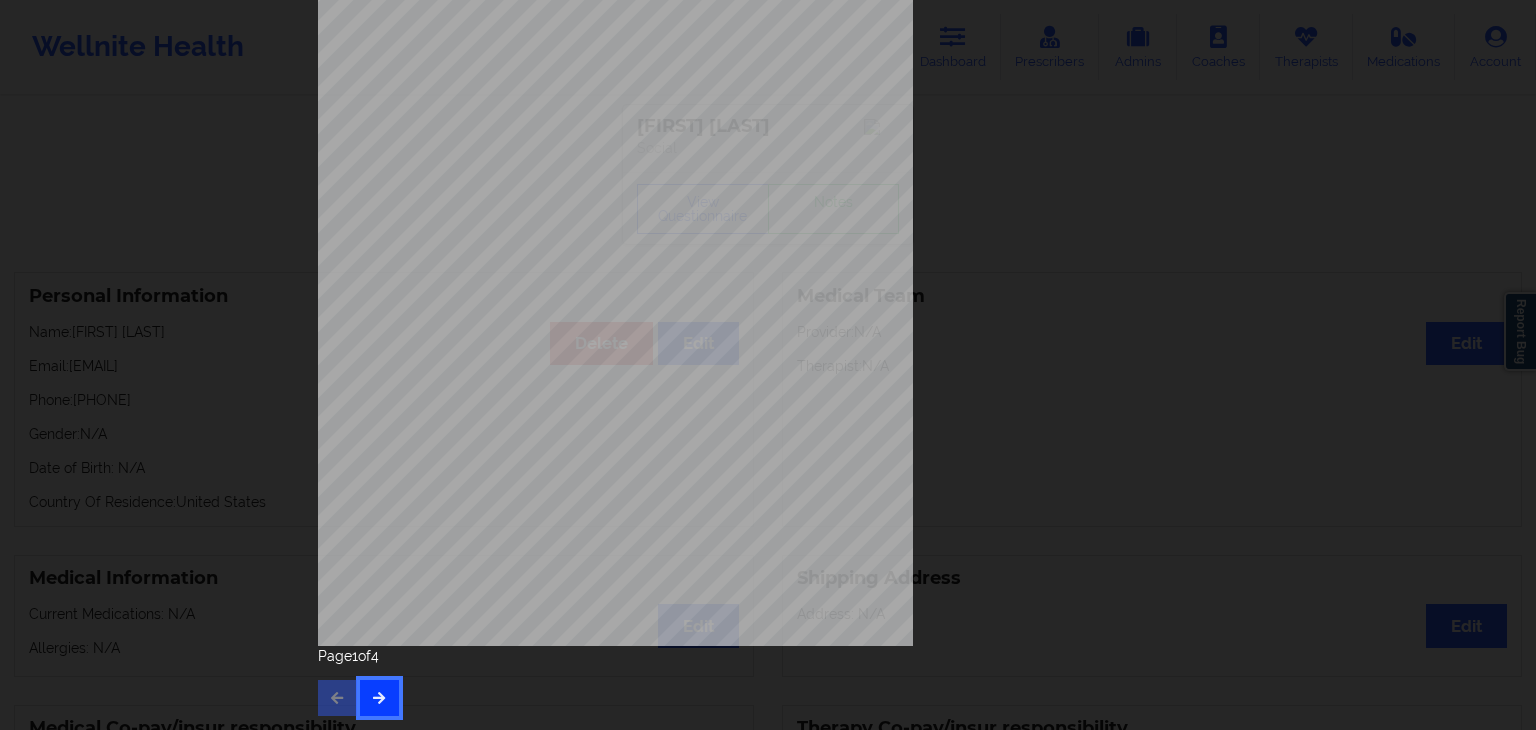 click at bounding box center (379, 697) 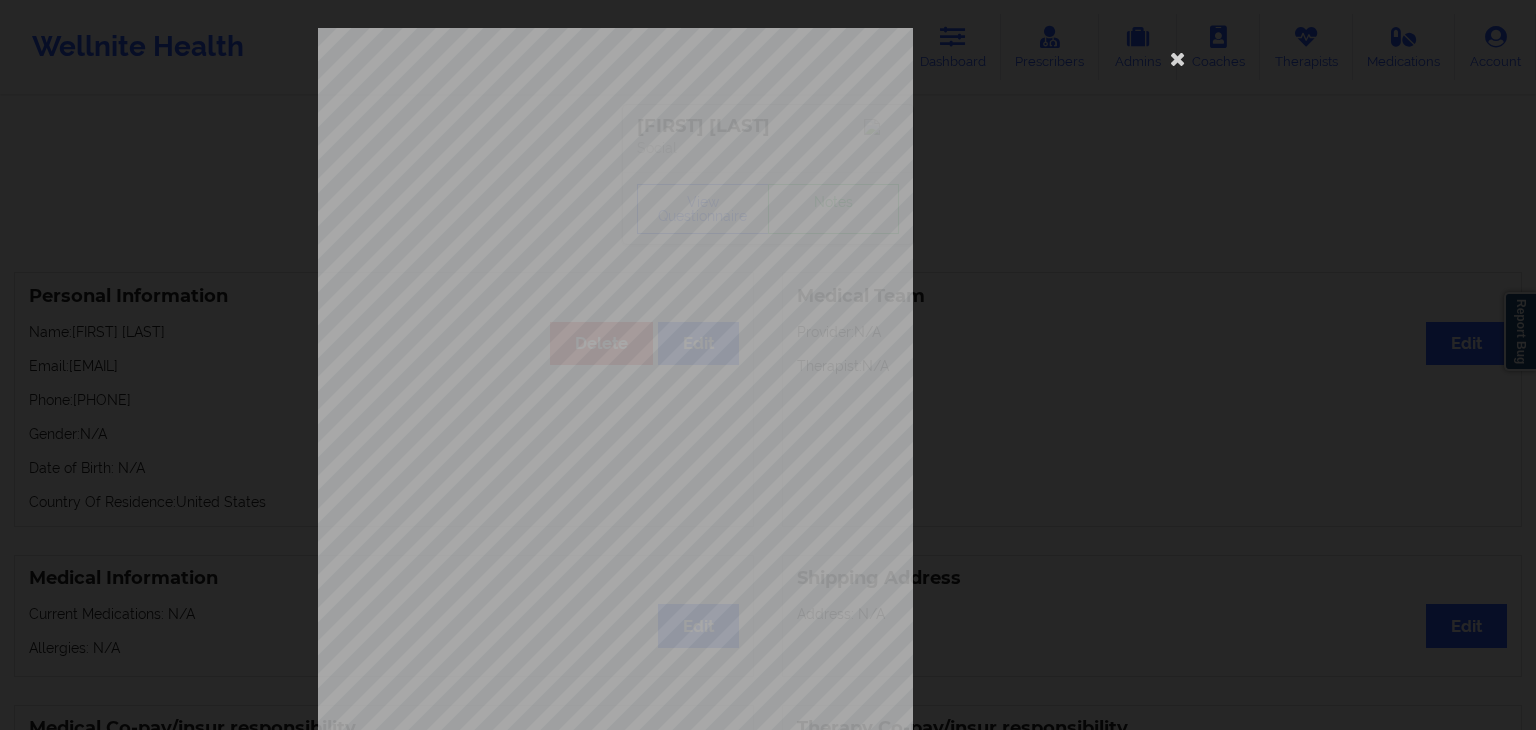 scroll, scrollTop: 224, scrollLeft: 0, axis: vertical 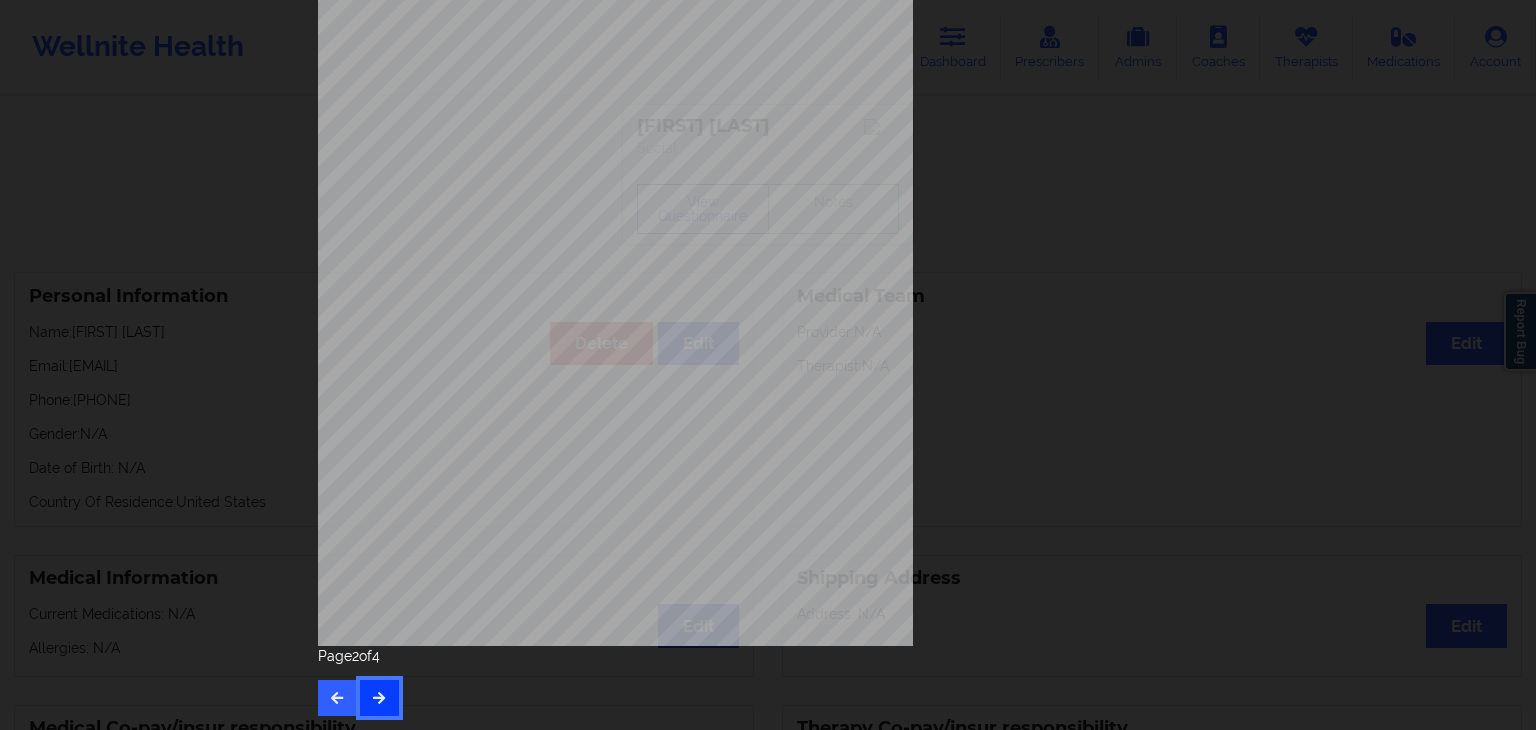 click at bounding box center (379, 697) 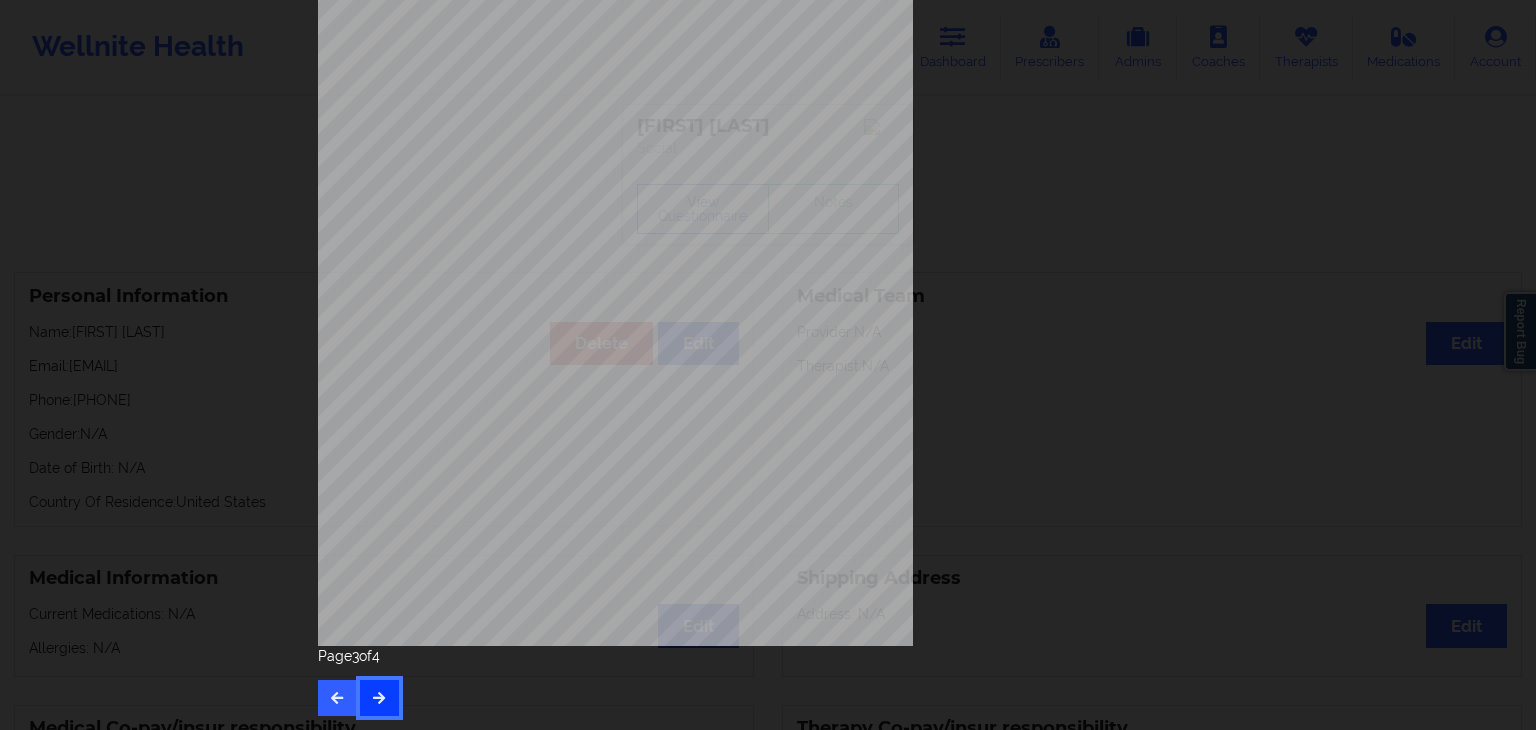 scroll, scrollTop: 0, scrollLeft: 0, axis: both 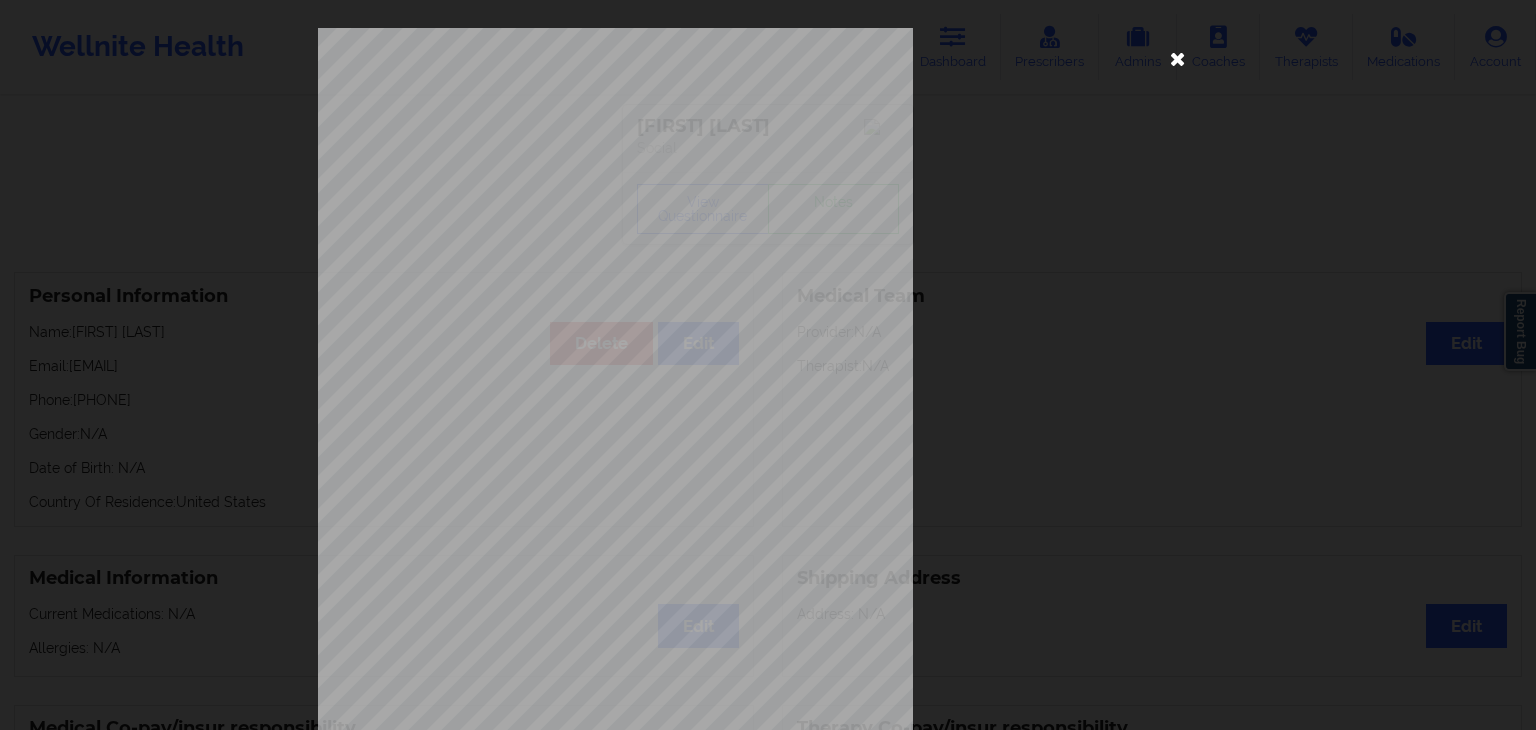 click at bounding box center (1178, 58) 